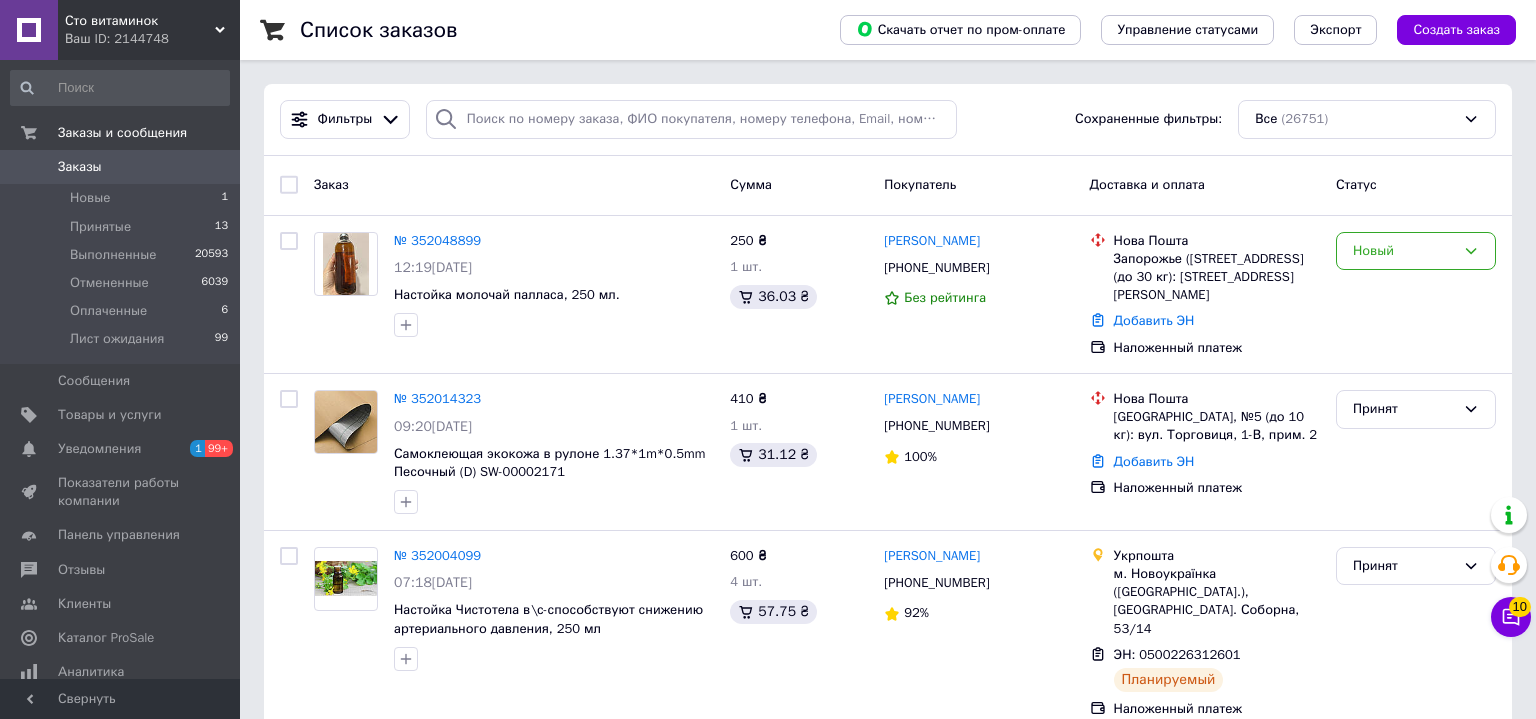 scroll, scrollTop: 0, scrollLeft: 0, axis: both 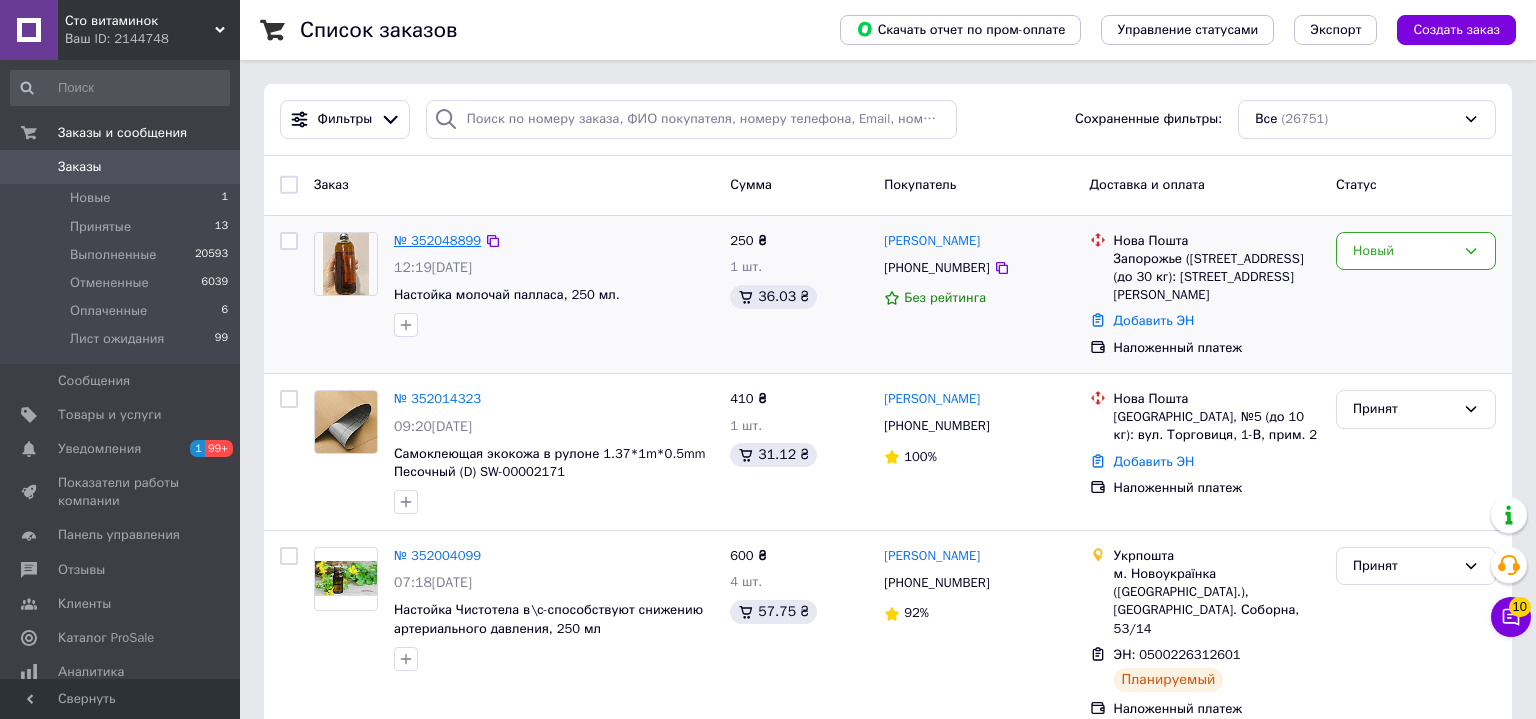 click on "№ 352048899" at bounding box center [437, 240] 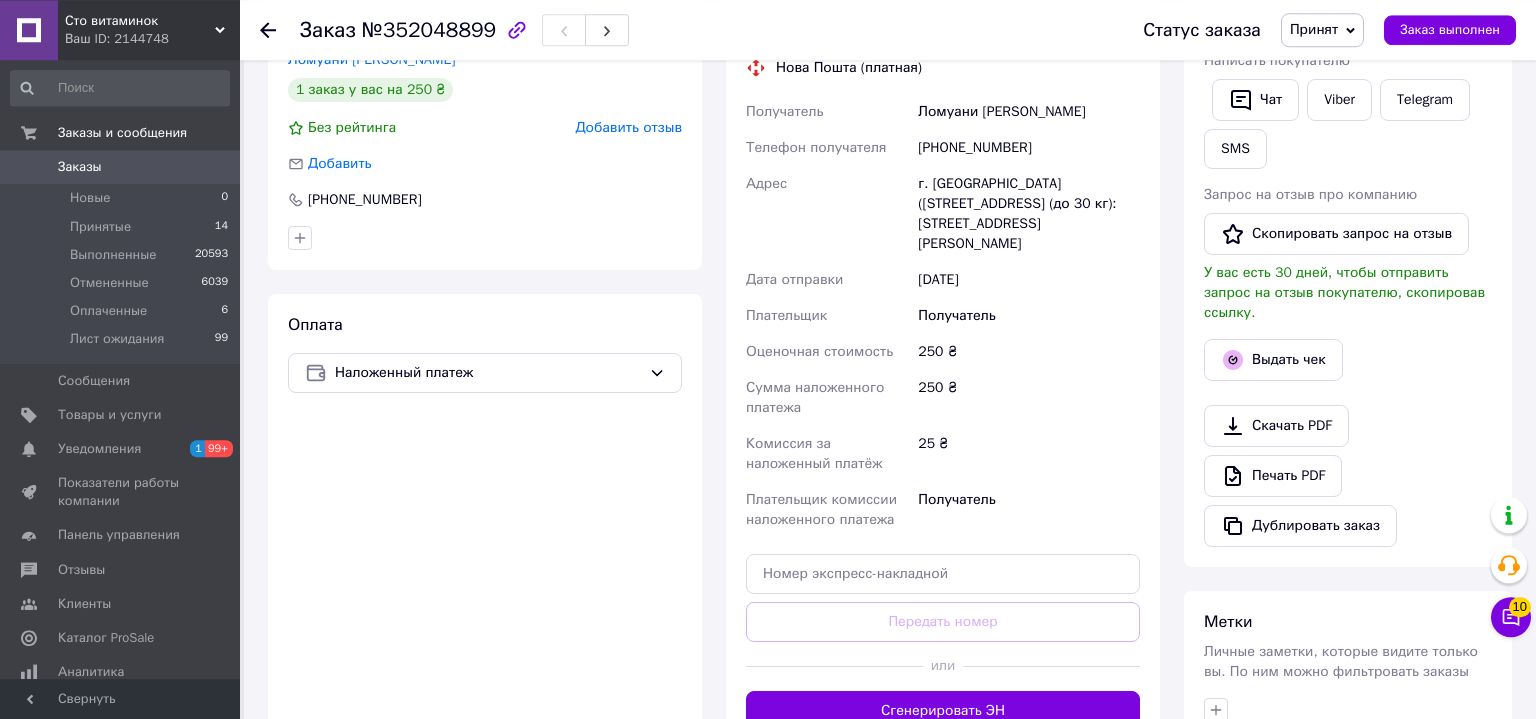 scroll, scrollTop: 432, scrollLeft: 0, axis: vertical 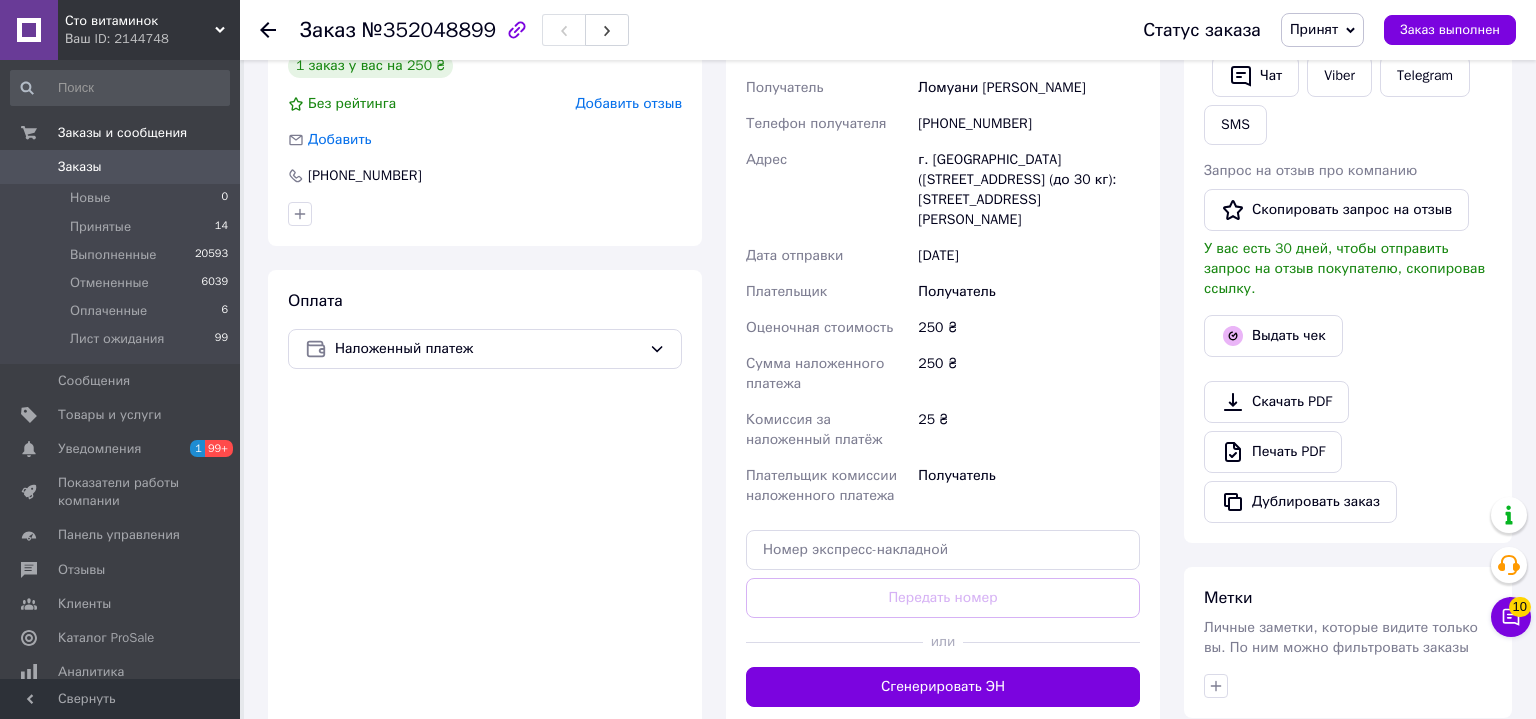 click on "Сгенерировать ЭН" at bounding box center (943, 687) 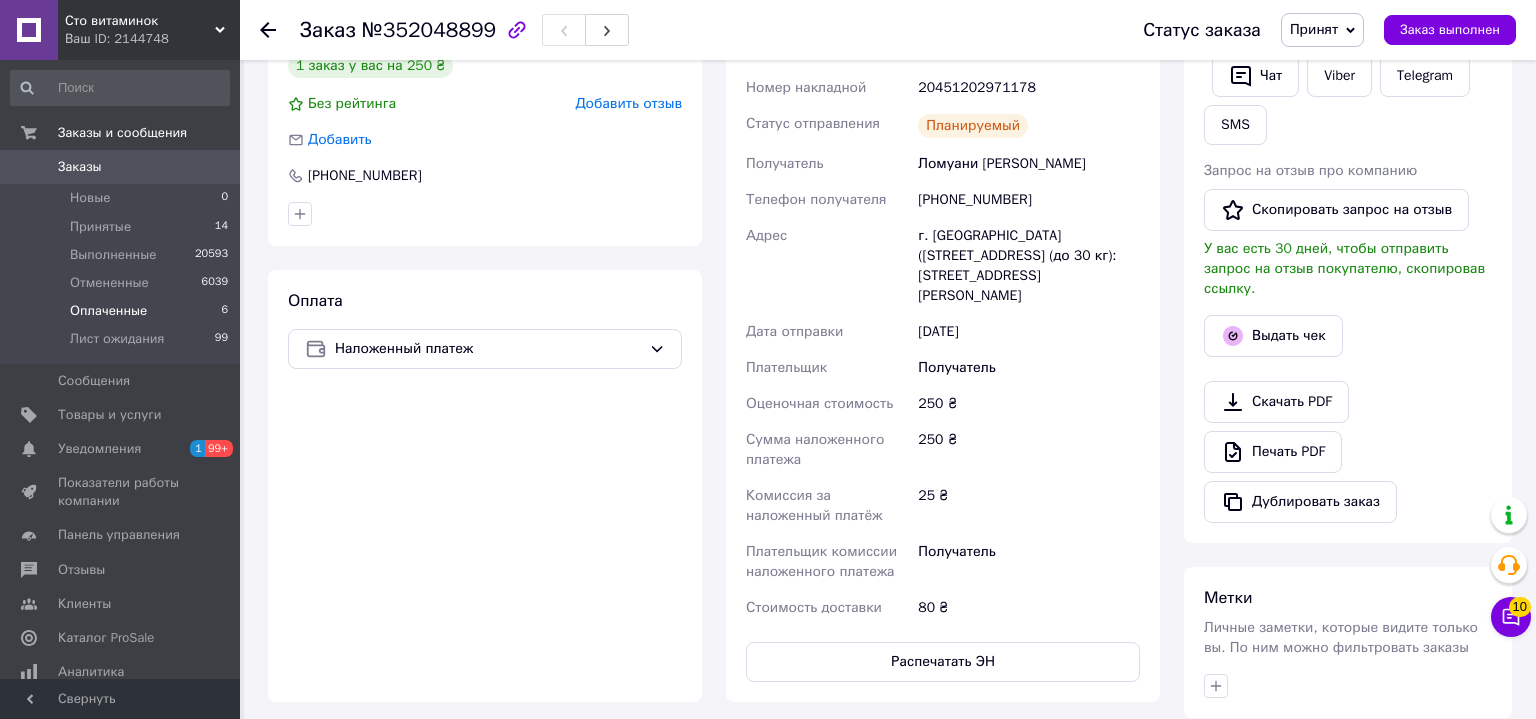 click on "Оплаченные" at bounding box center (108, 311) 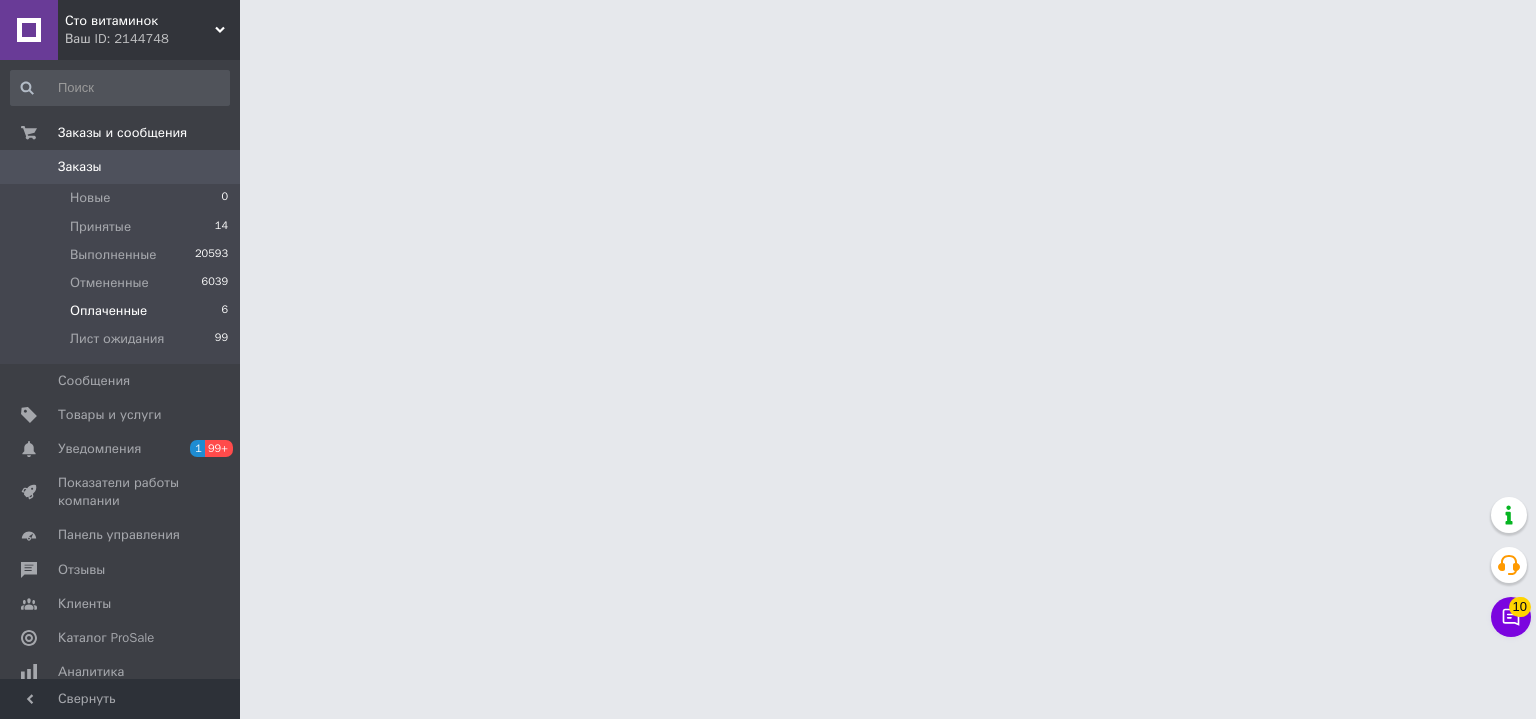 scroll, scrollTop: 0, scrollLeft: 0, axis: both 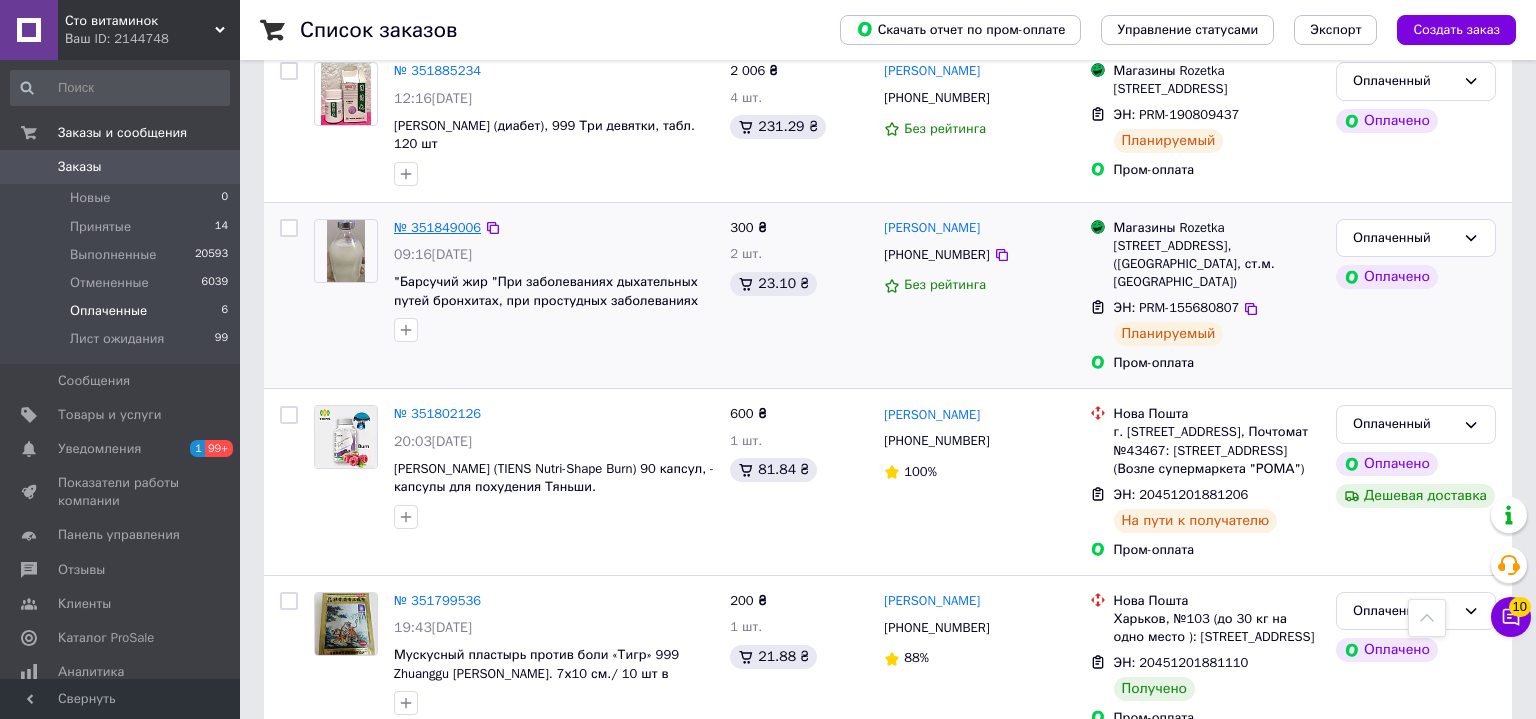 click on "№ 351849006" at bounding box center [437, 227] 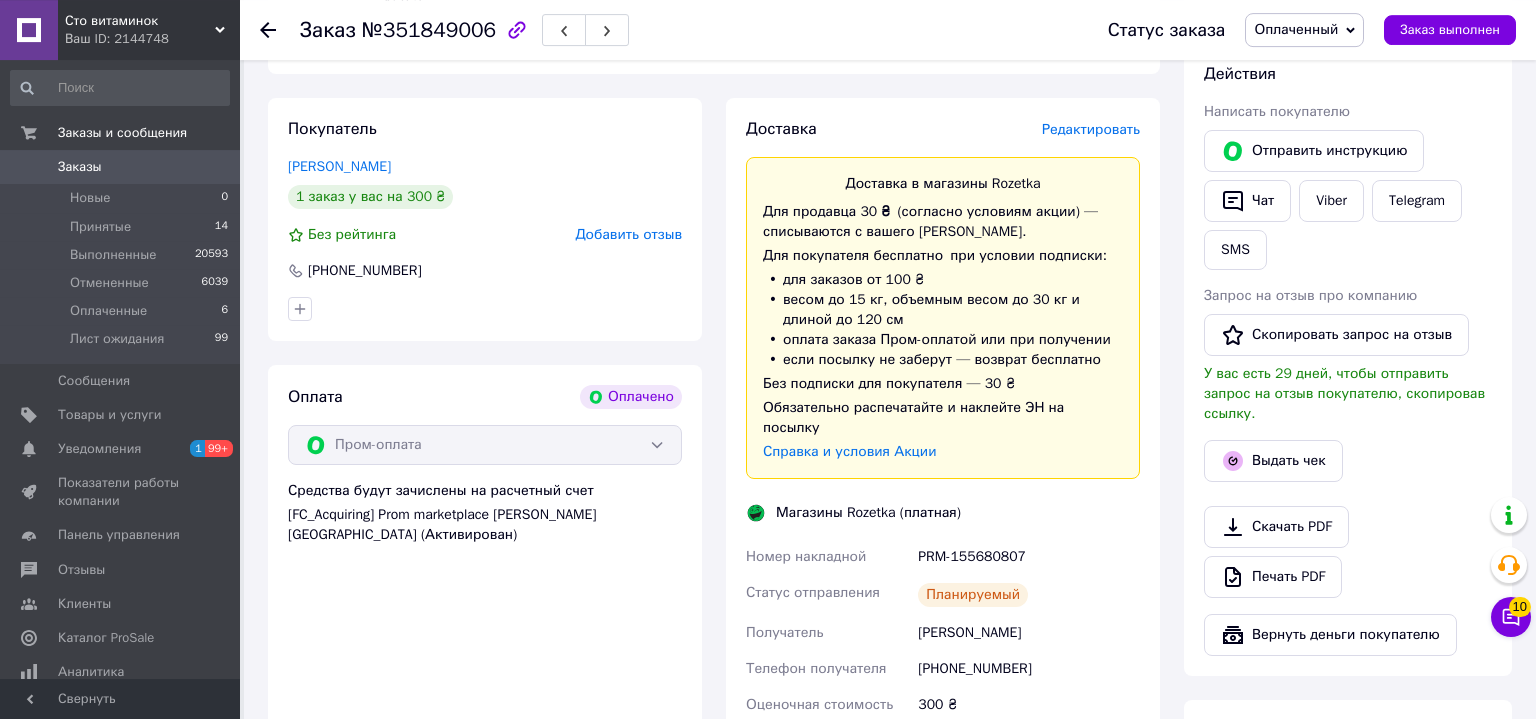 scroll, scrollTop: 410, scrollLeft: 0, axis: vertical 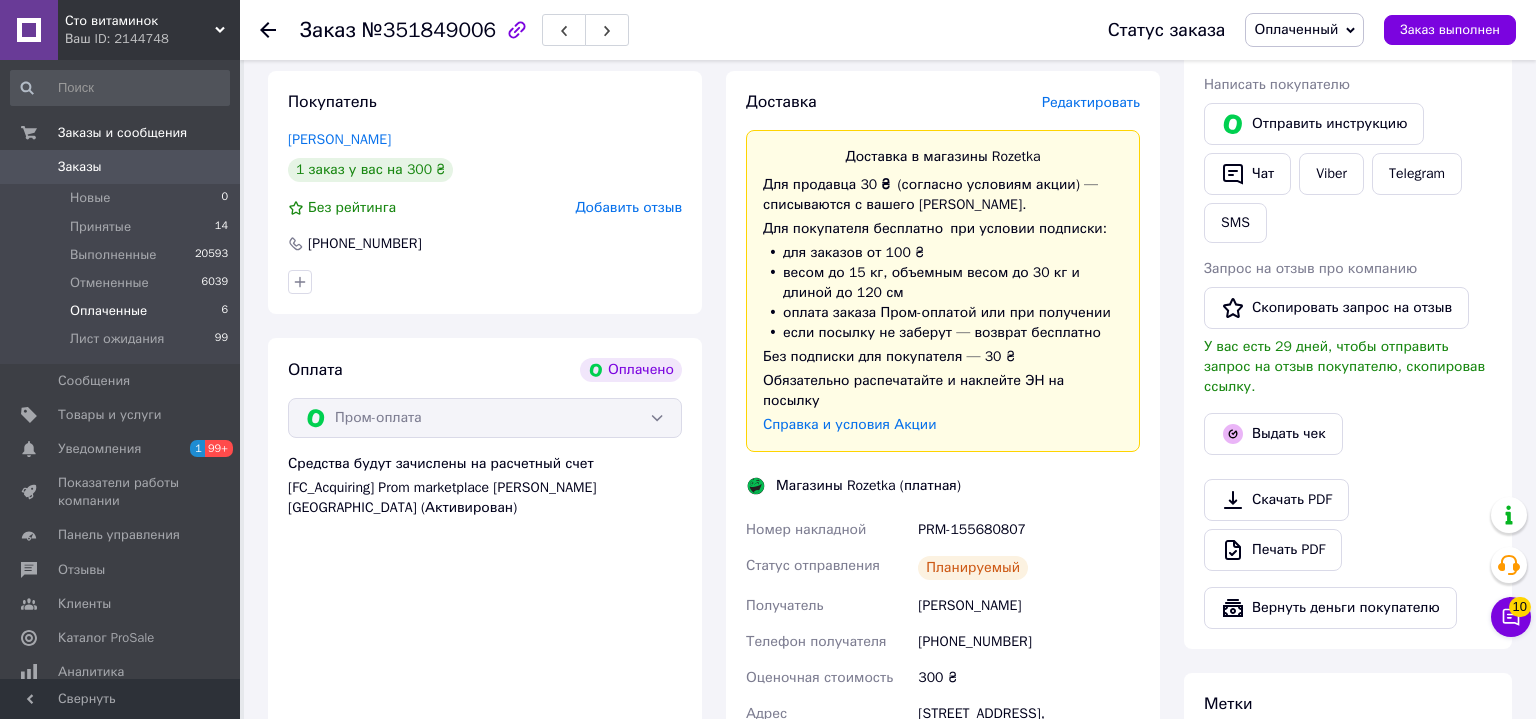 click on "Оплаченные" at bounding box center (108, 311) 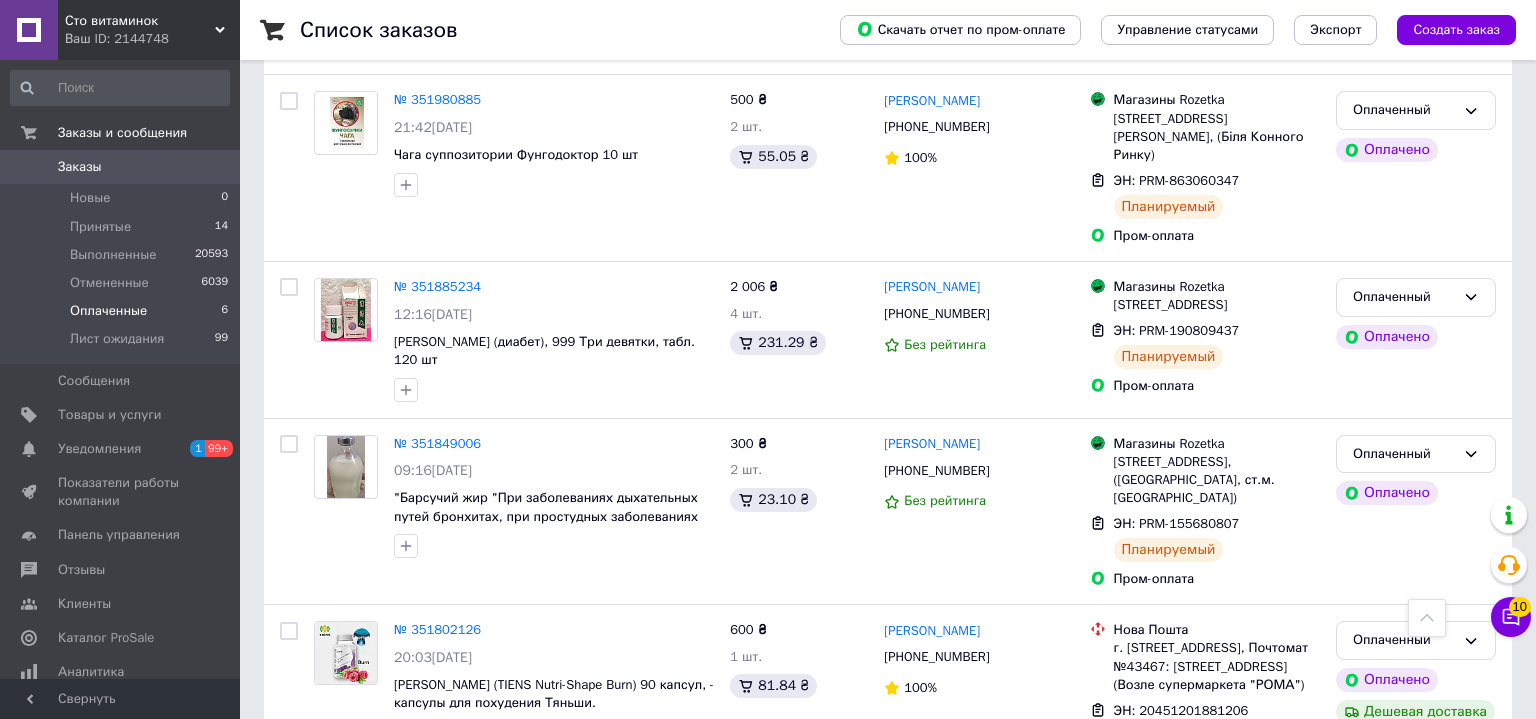 scroll, scrollTop: 685, scrollLeft: 0, axis: vertical 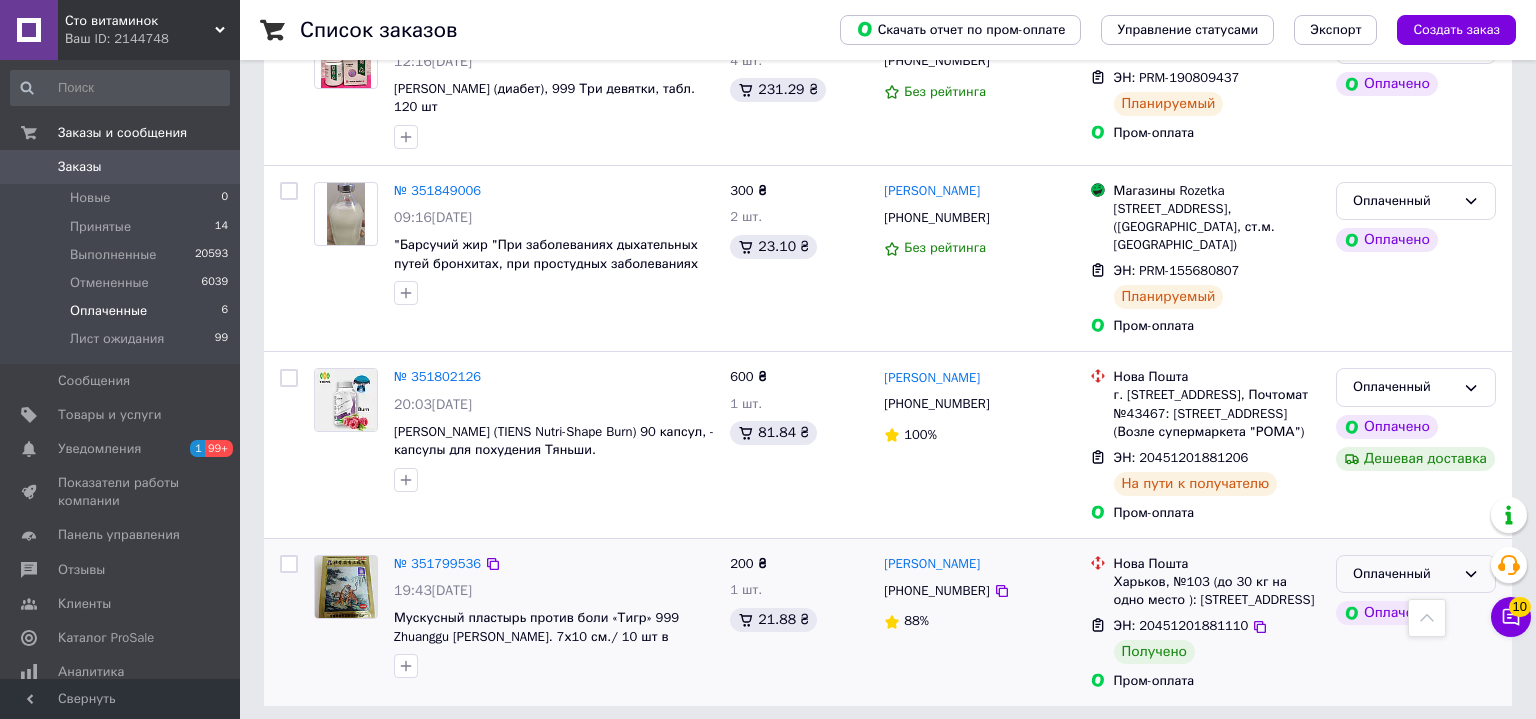 click on "Оплаченный" at bounding box center [1404, 574] 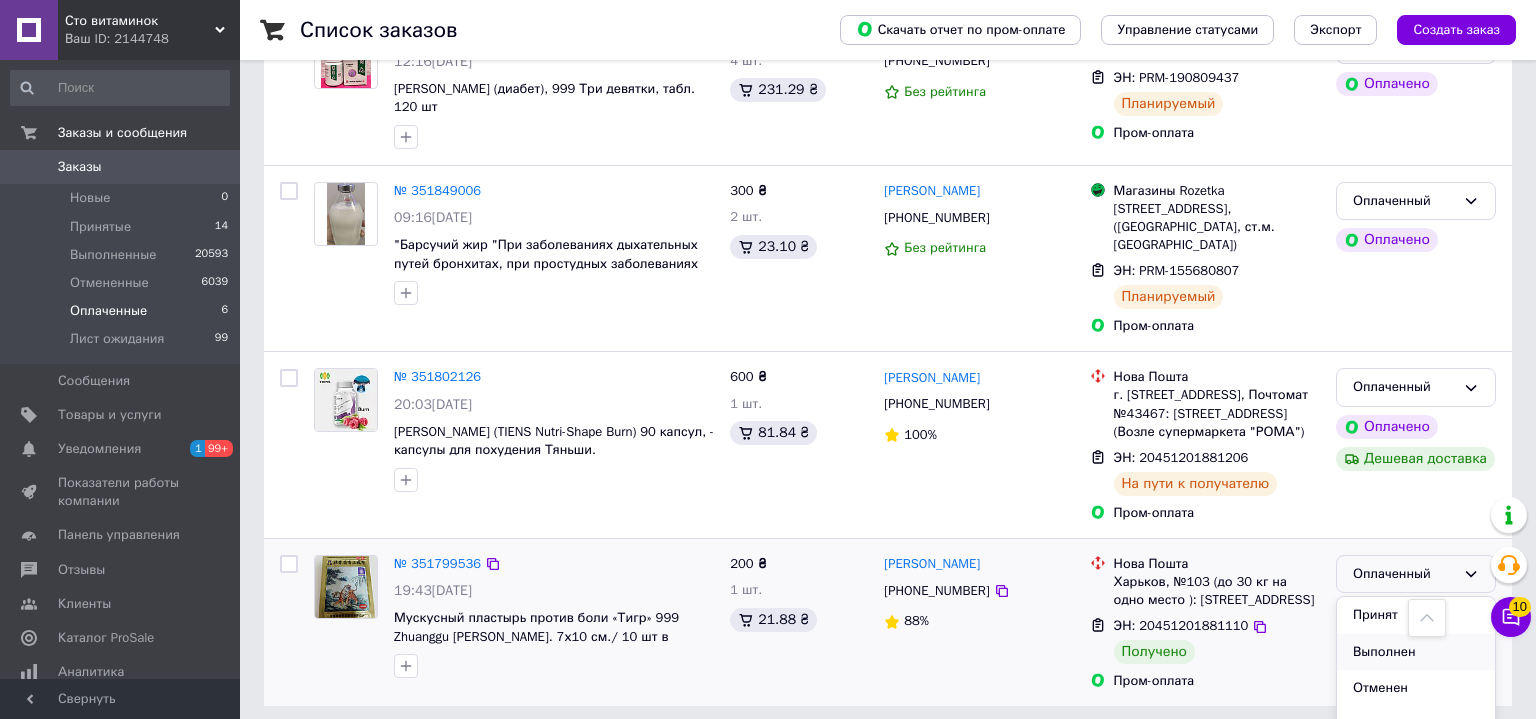 click on "Выполнен" at bounding box center [1416, 652] 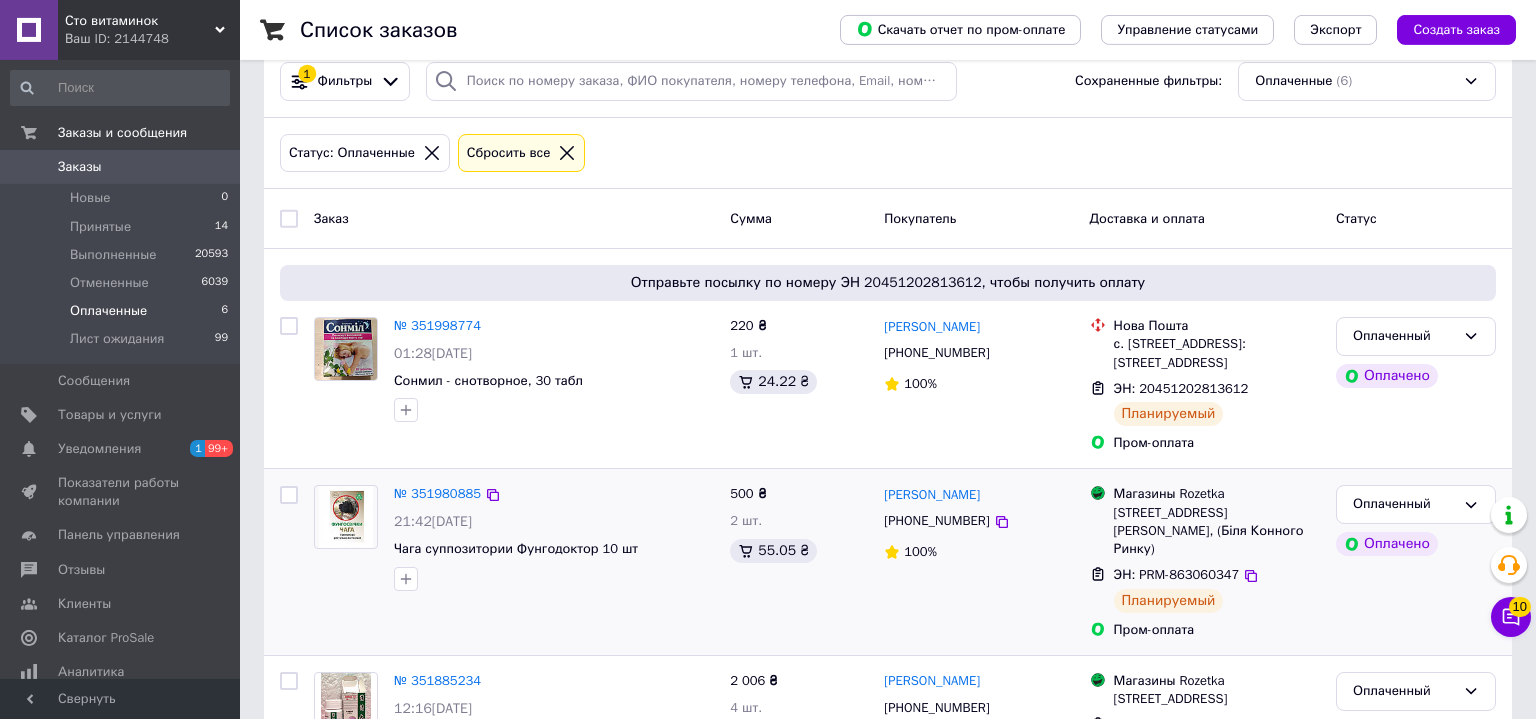 scroll, scrollTop: 37, scrollLeft: 0, axis: vertical 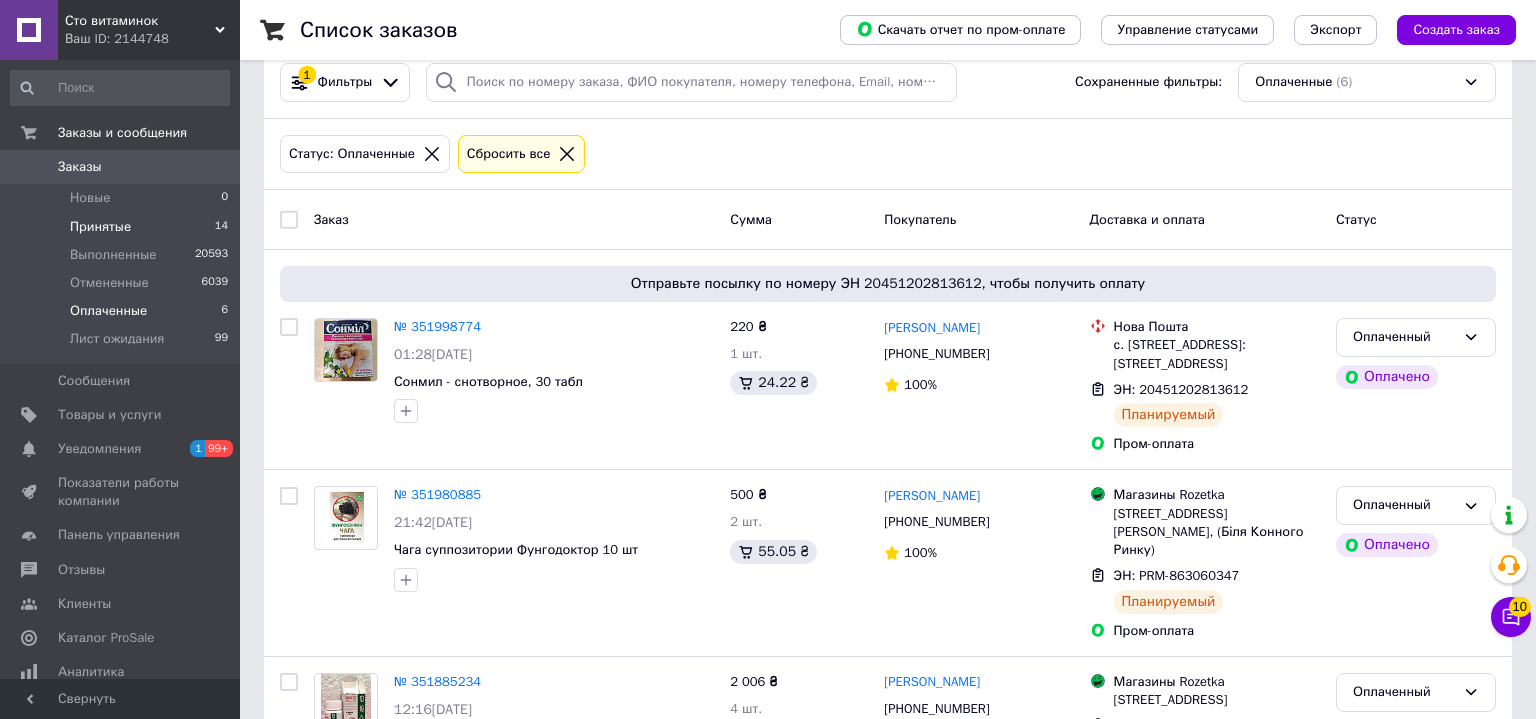 click on "Принятые" at bounding box center (100, 227) 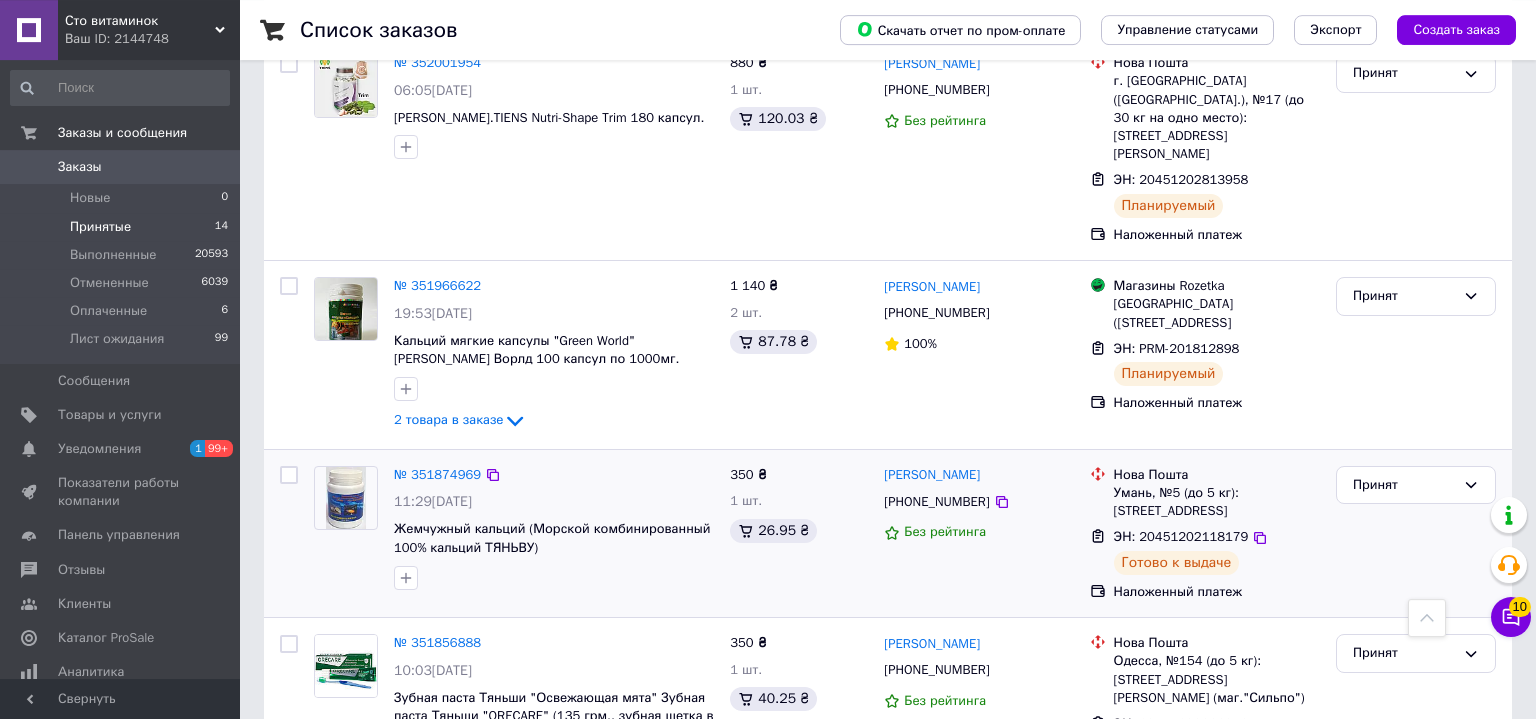 scroll, scrollTop: 864, scrollLeft: 0, axis: vertical 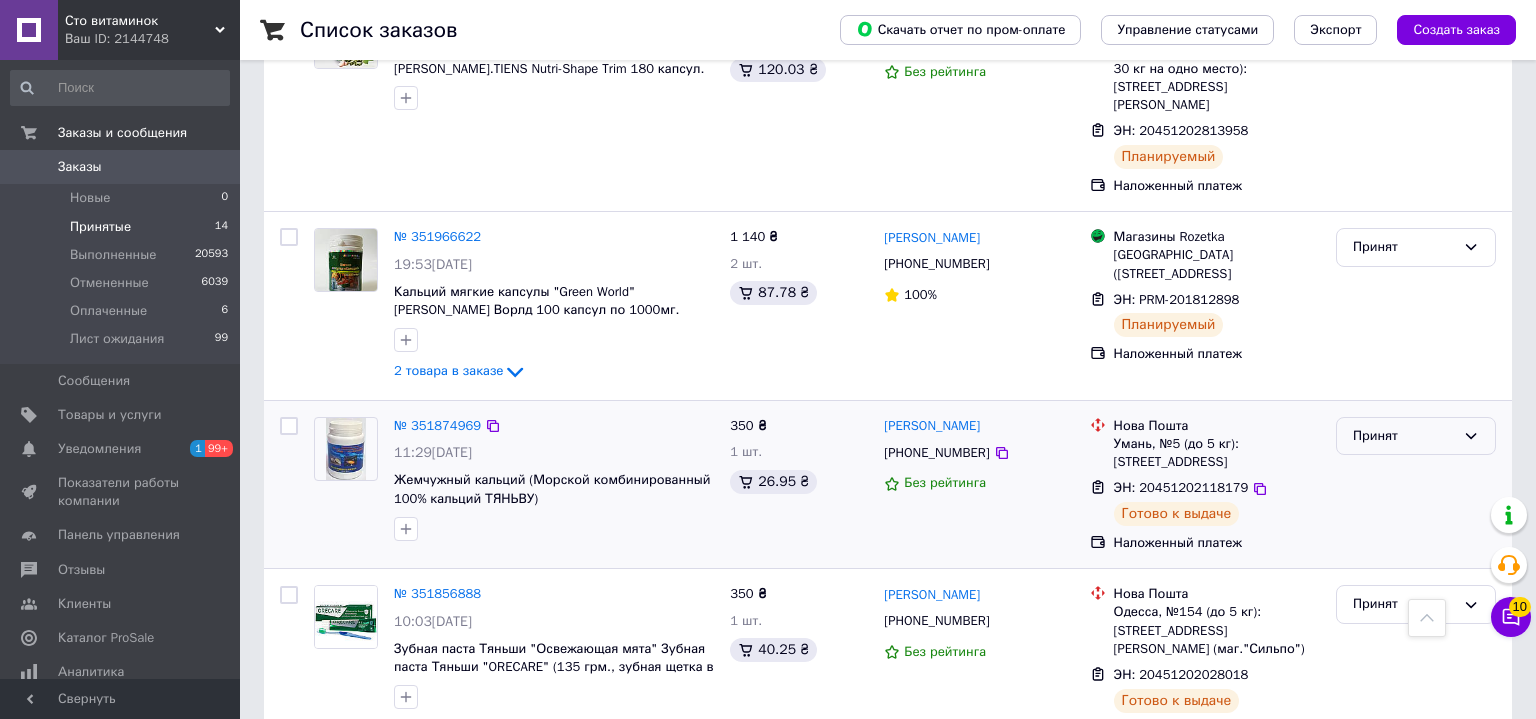 click on "Принят" at bounding box center [1404, 436] 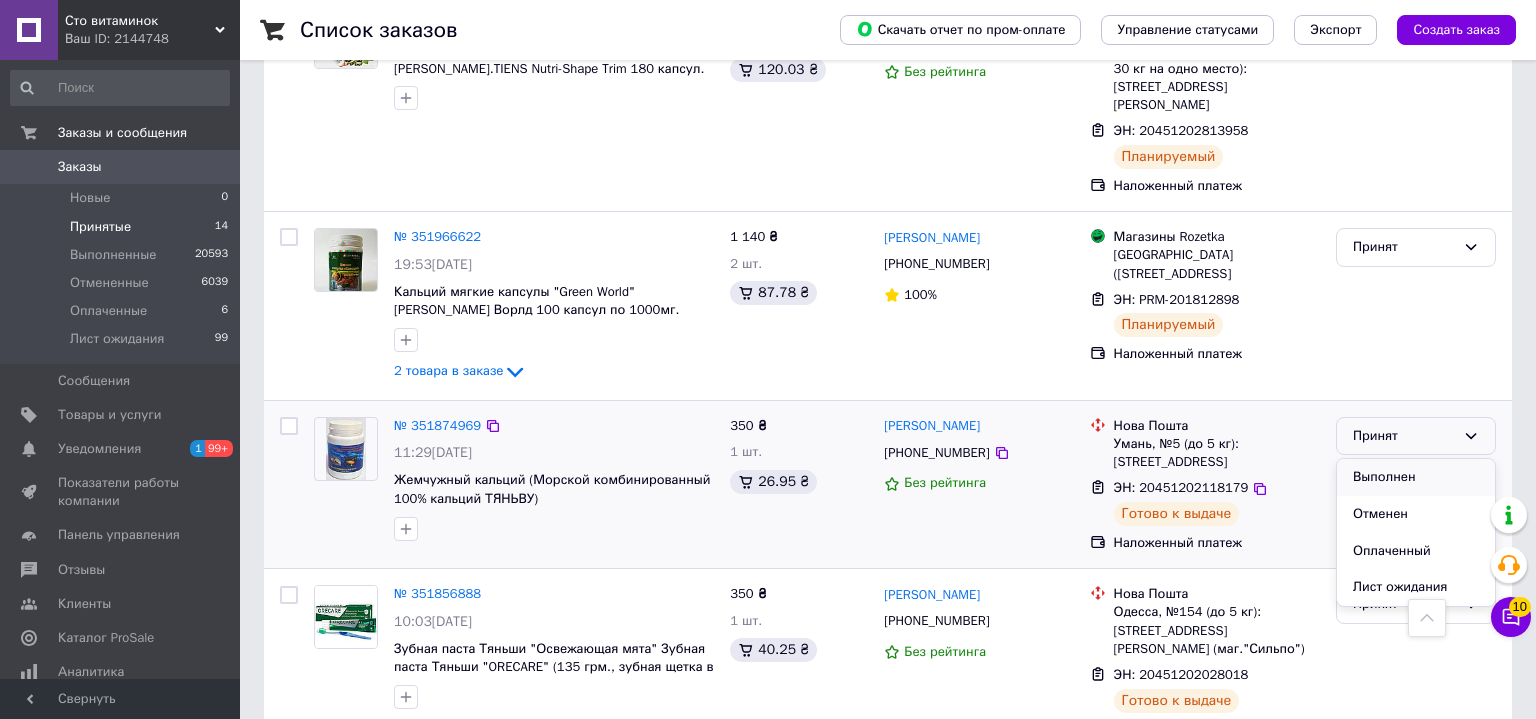 click on "Выполнен" at bounding box center (1416, 477) 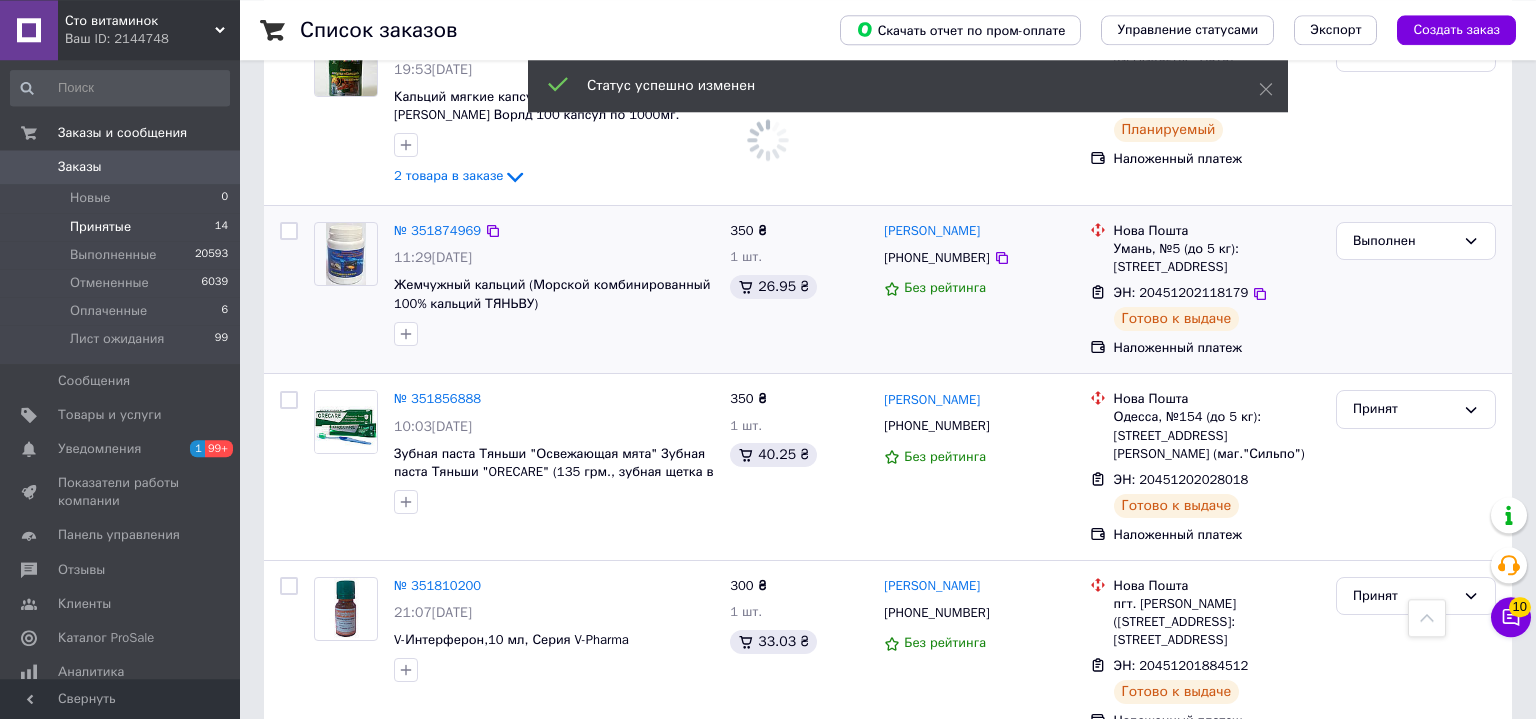 scroll, scrollTop: 1080, scrollLeft: 0, axis: vertical 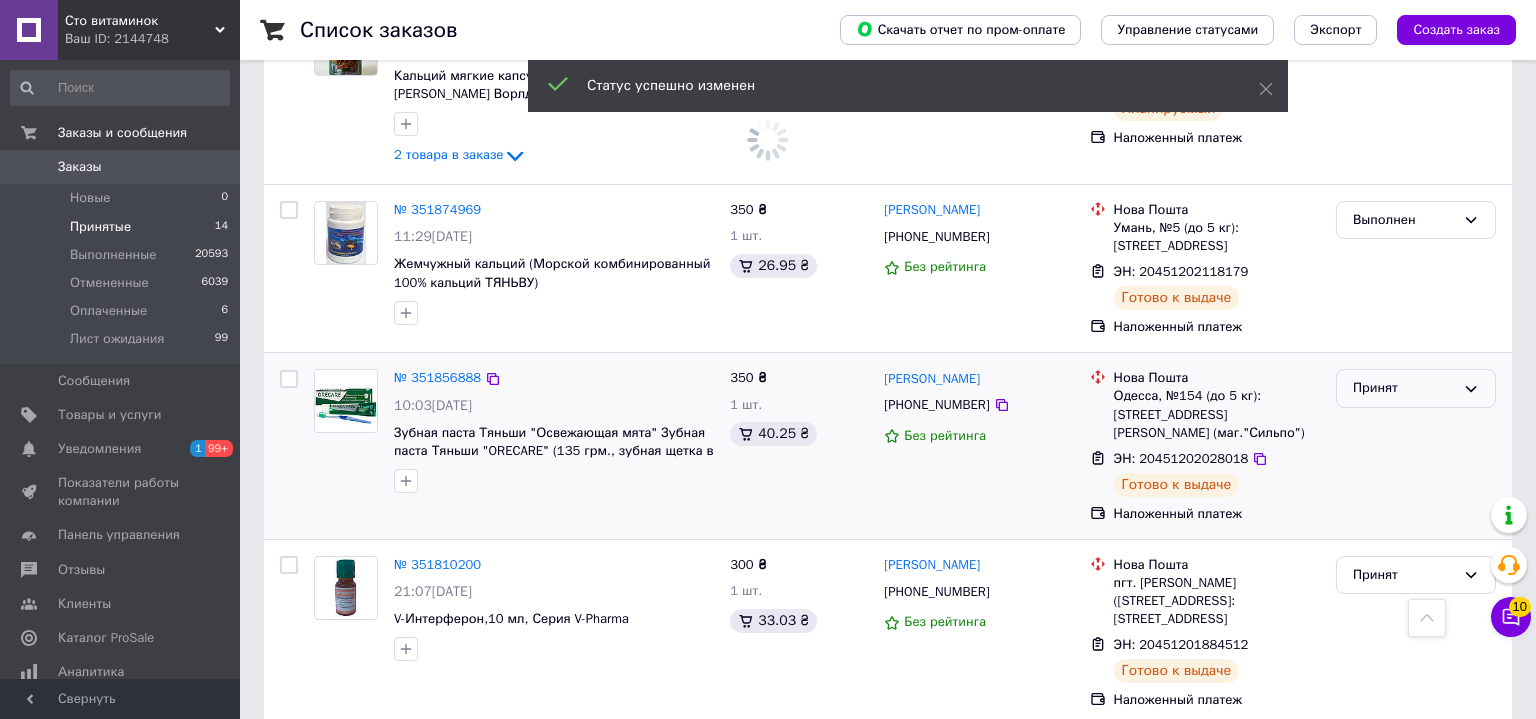 click on "Принят" at bounding box center (1404, 388) 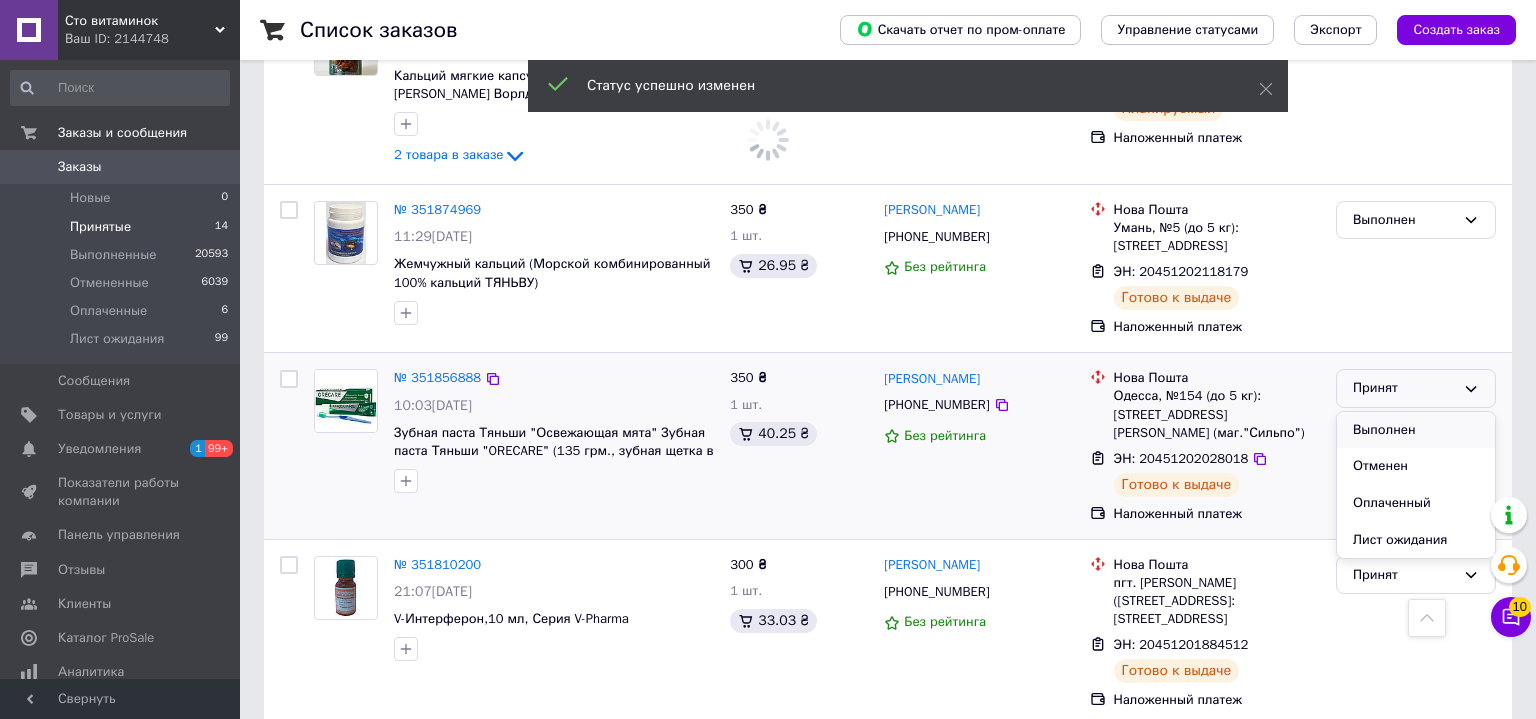 click on "Выполнен" at bounding box center [1416, 430] 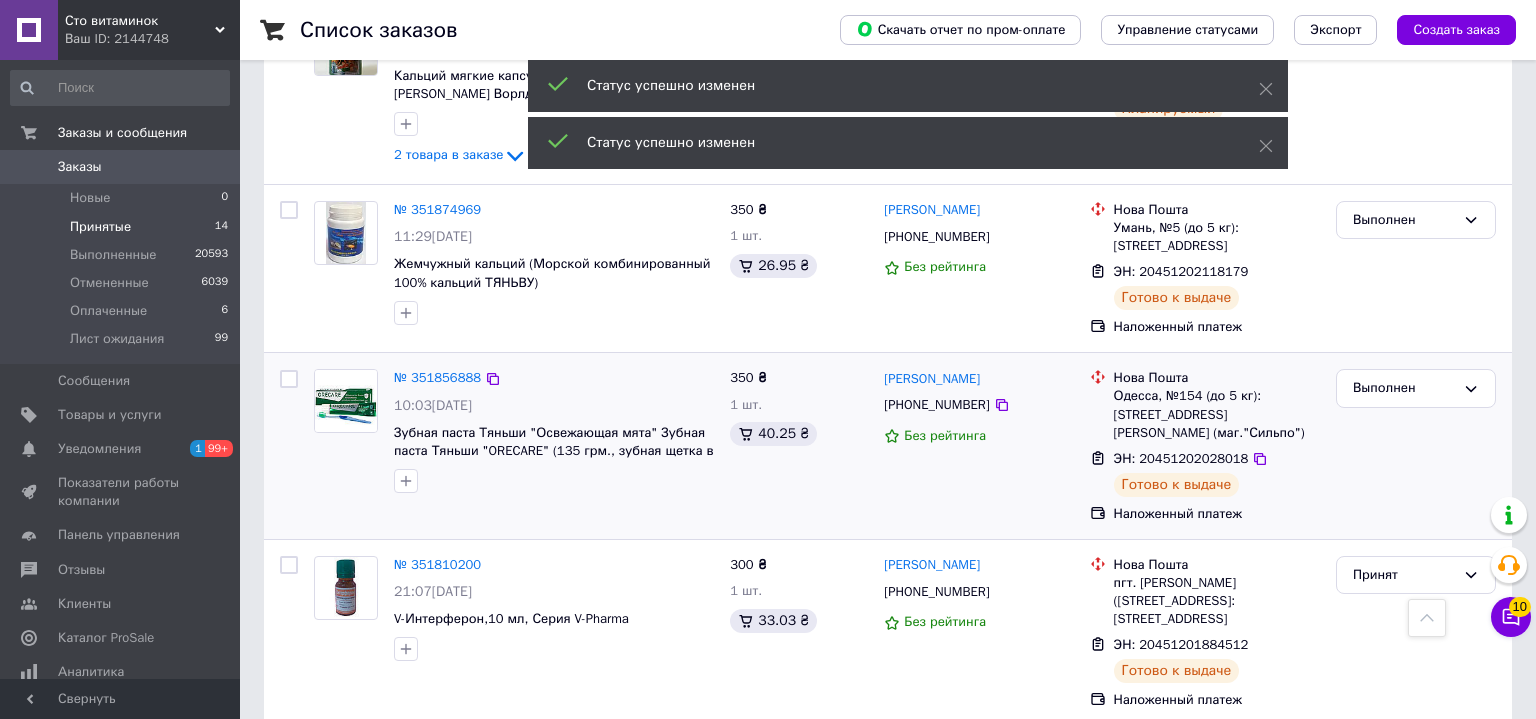 scroll, scrollTop: 1296, scrollLeft: 0, axis: vertical 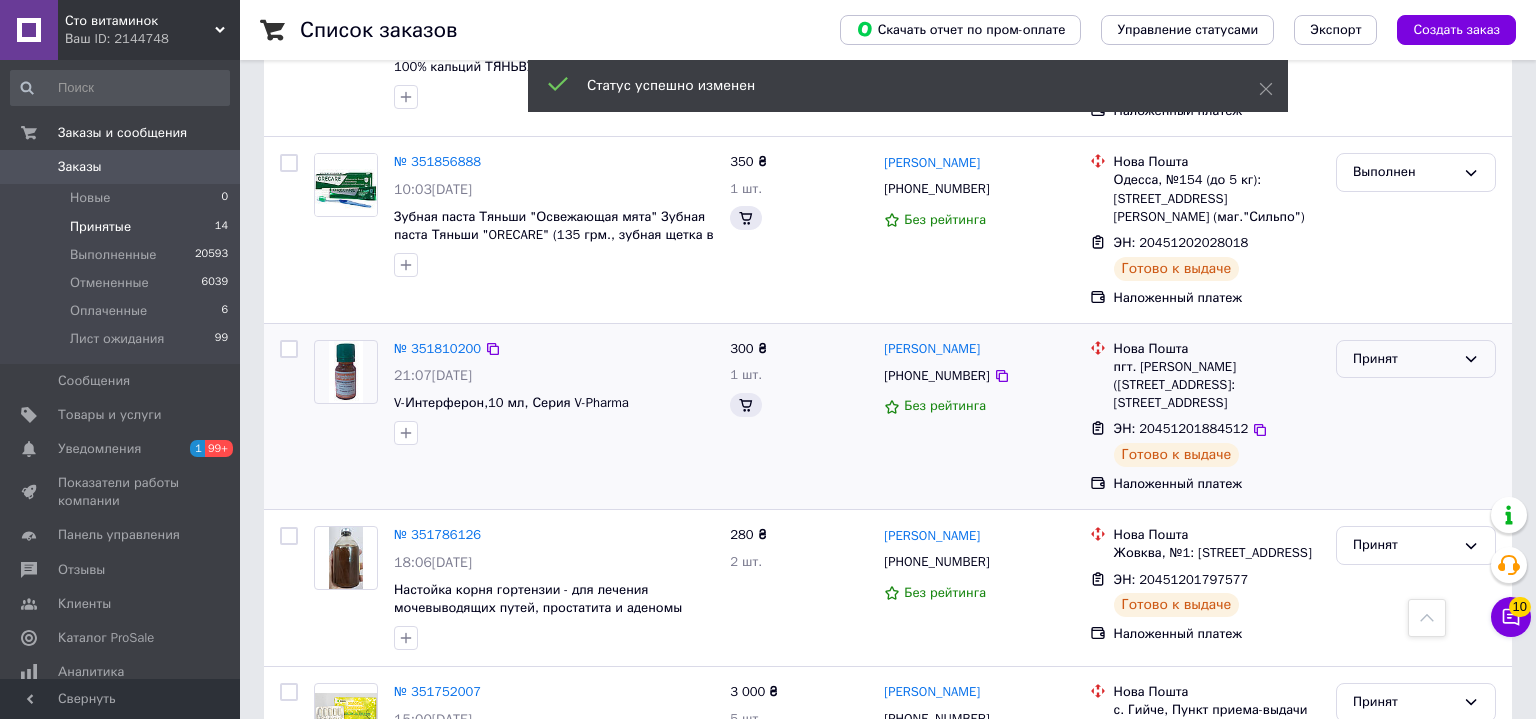 click on "Принят" at bounding box center [1404, 359] 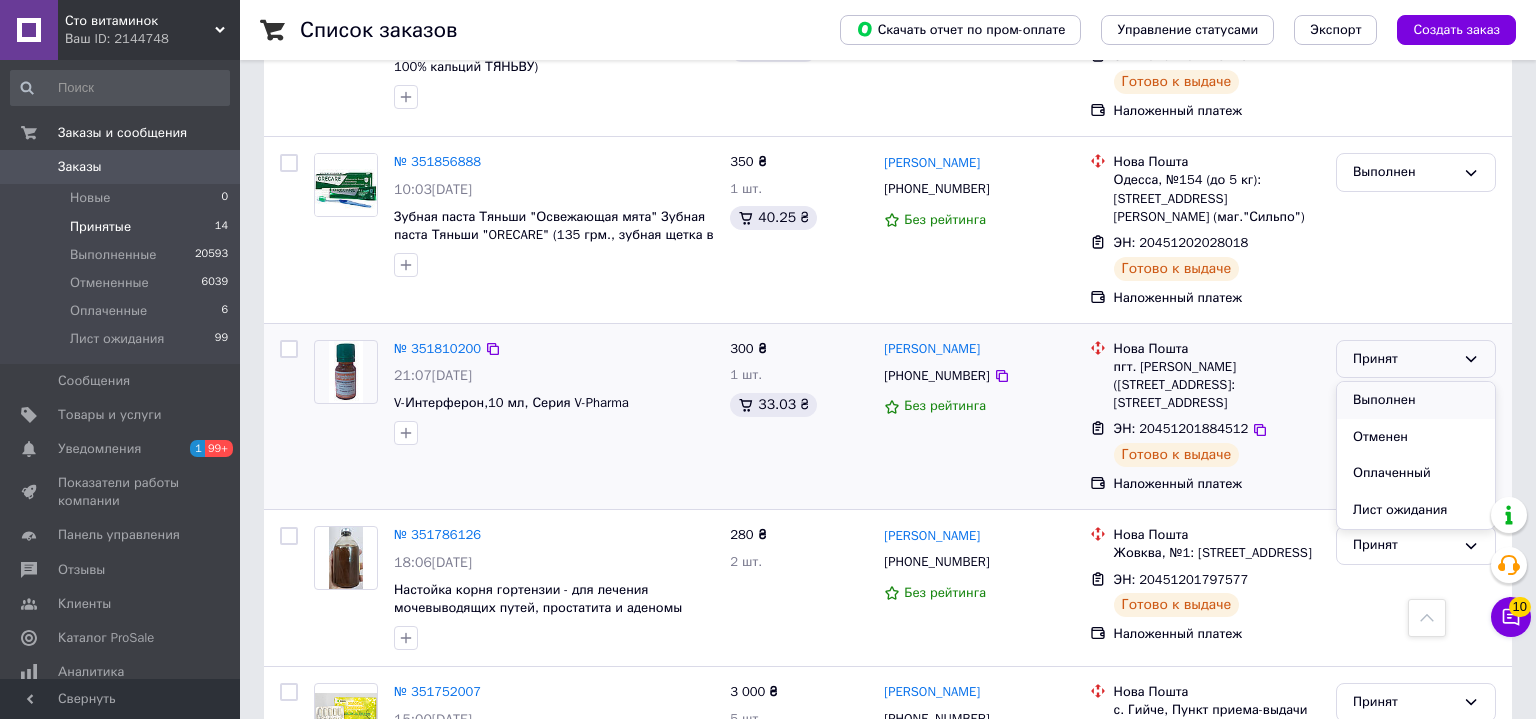 click on "Выполнен" at bounding box center [1416, 400] 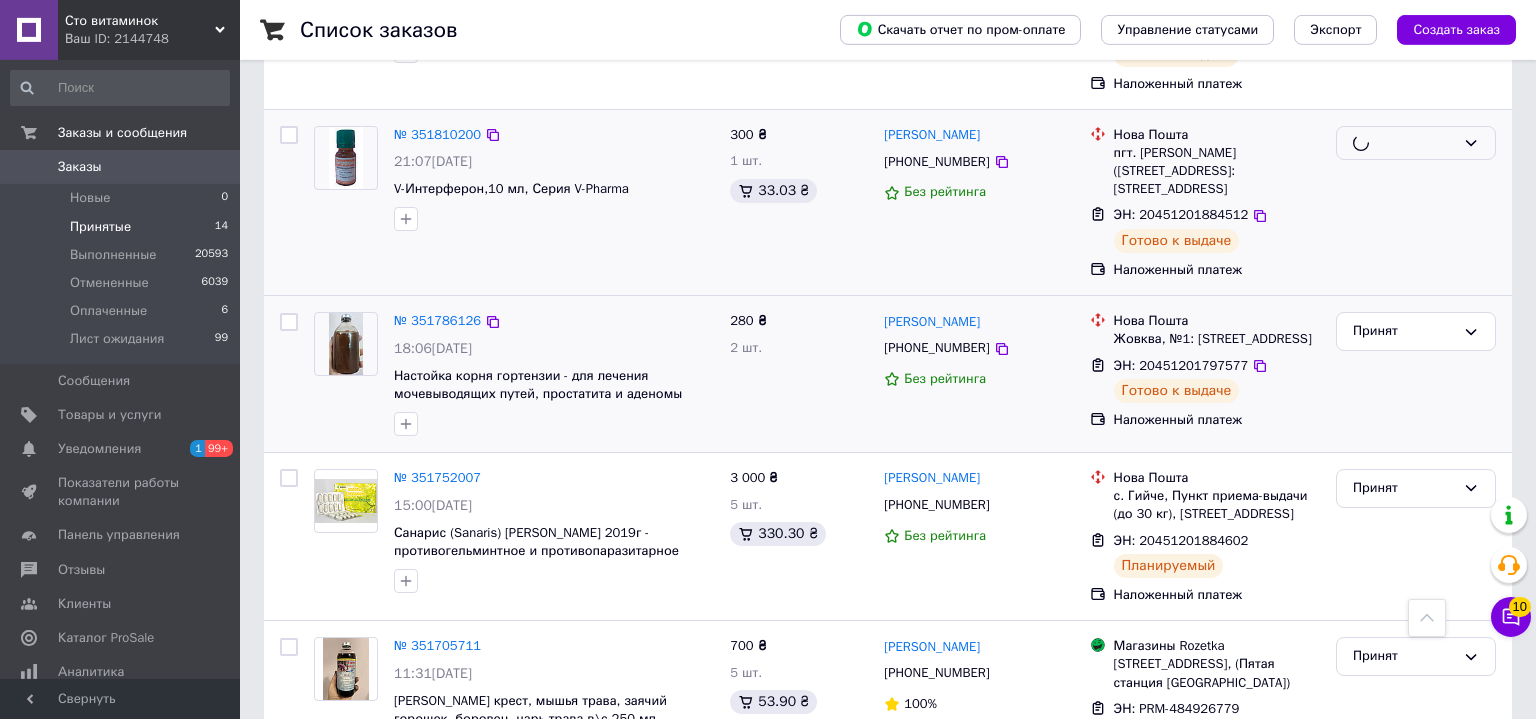 scroll, scrollTop: 1512, scrollLeft: 0, axis: vertical 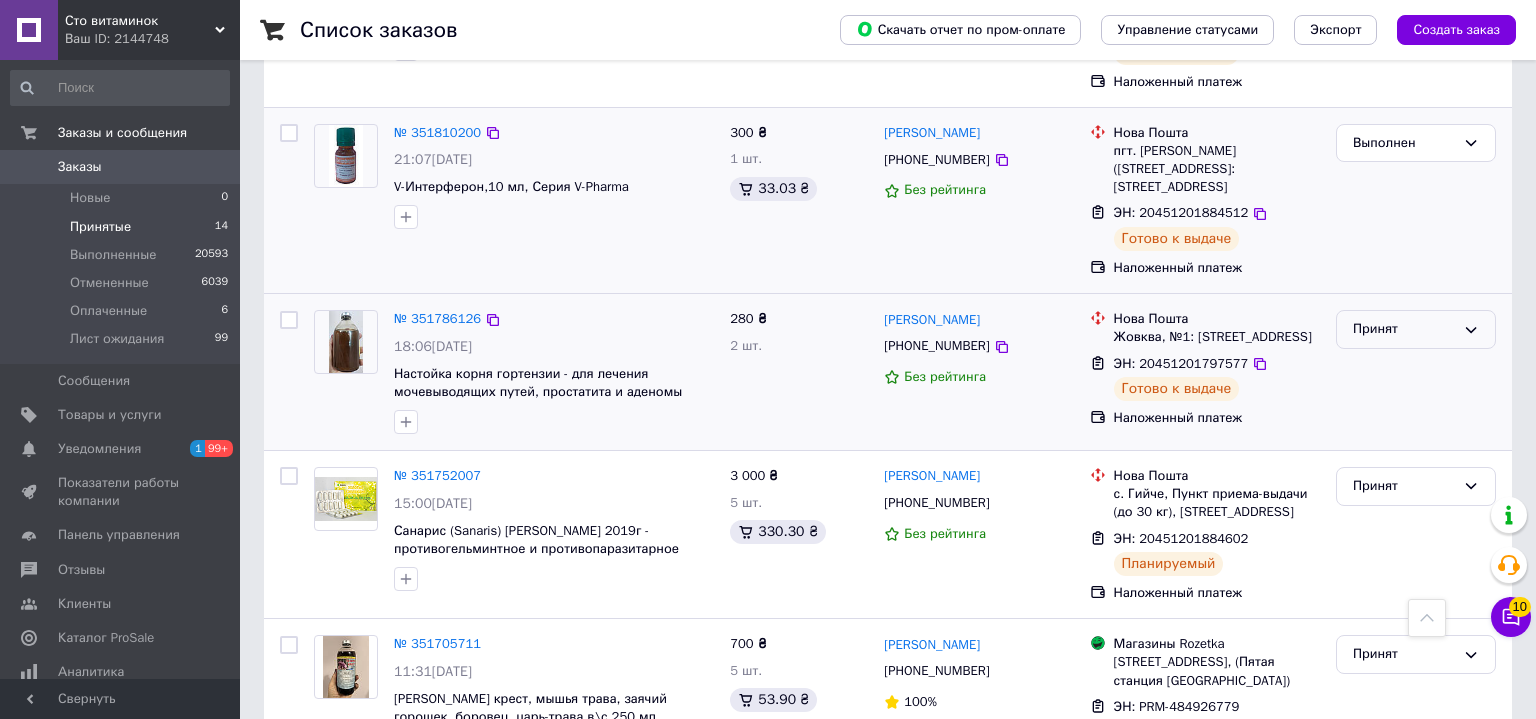 click on "Принят" at bounding box center [1404, 329] 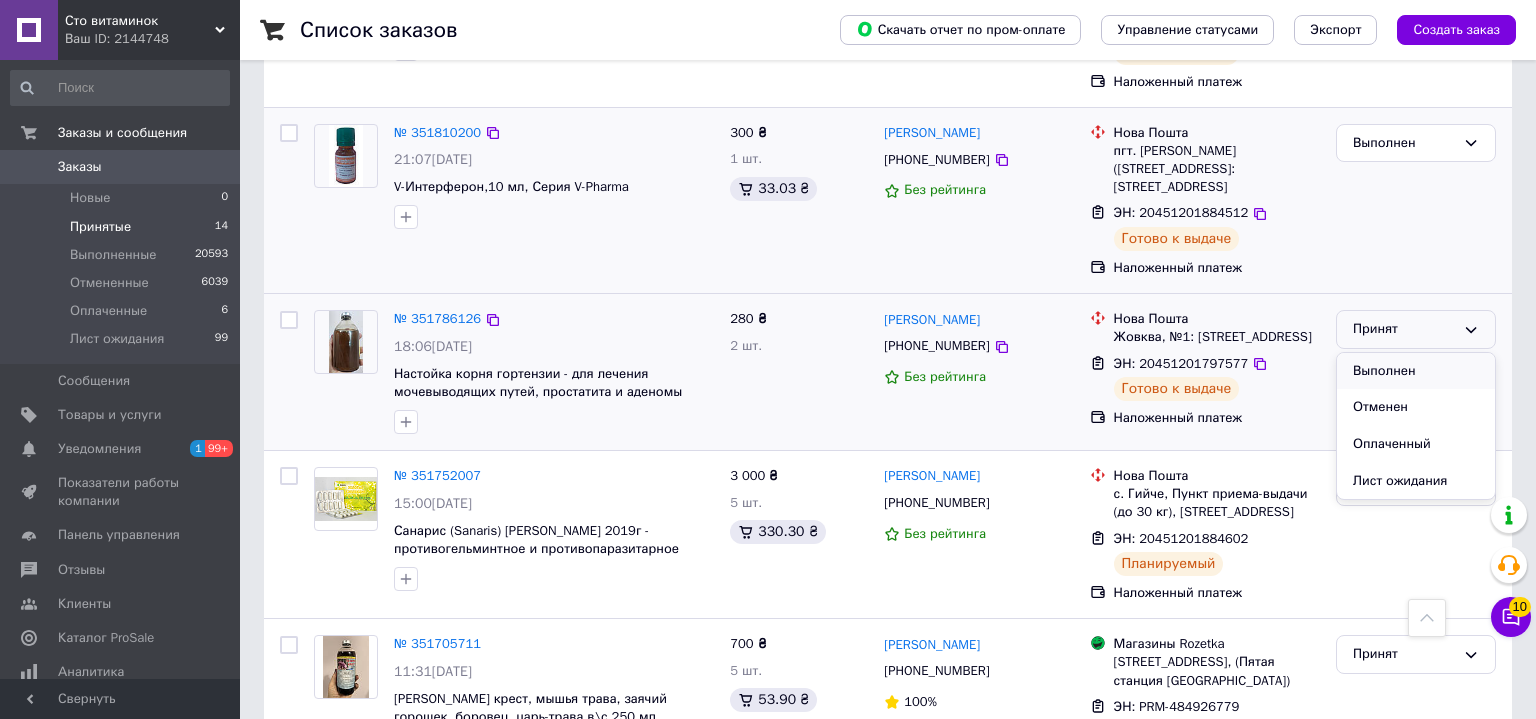 click on "Выполнен" at bounding box center [1416, 371] 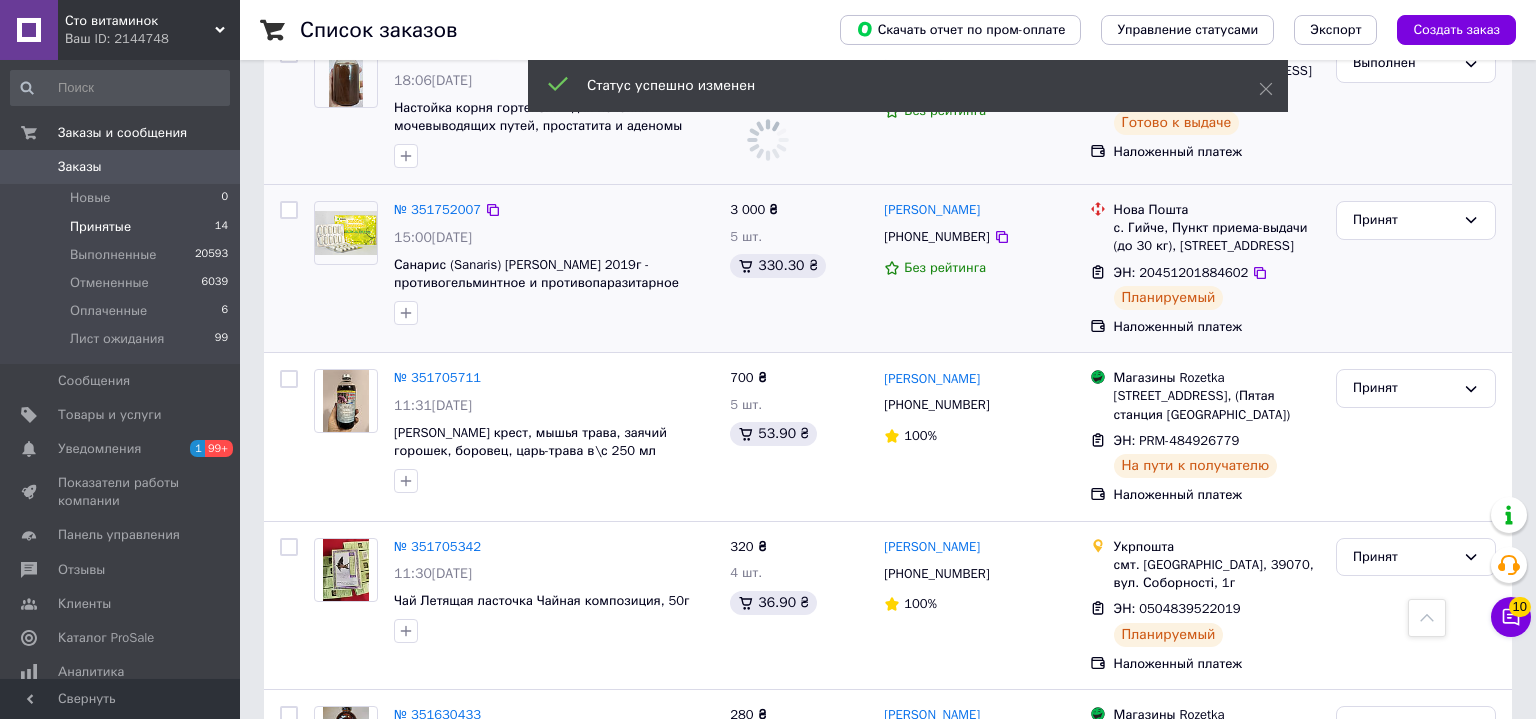 scroll, scrollTop: 1836, scrollLeft: 0, axis: vertical 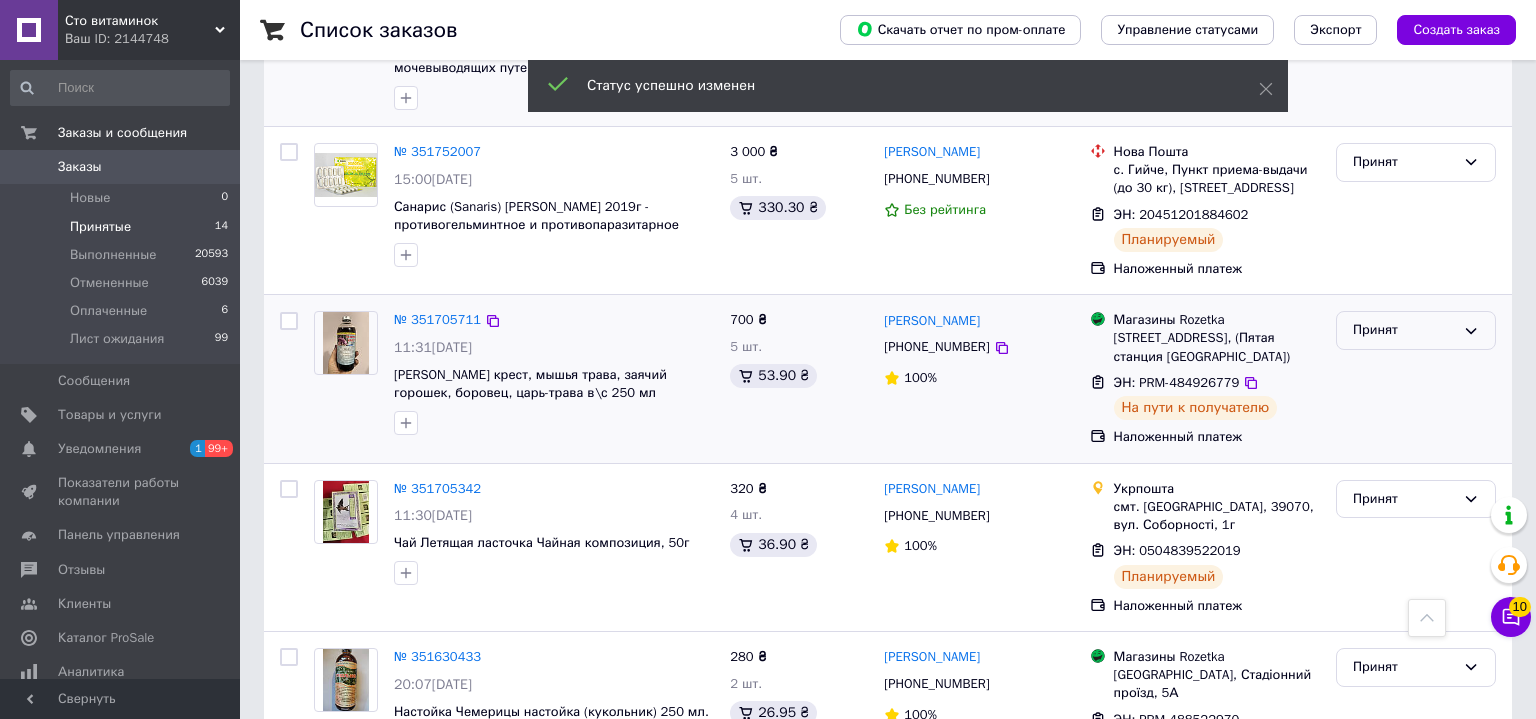 click on "Принят" at bounding box center [1404, 330] 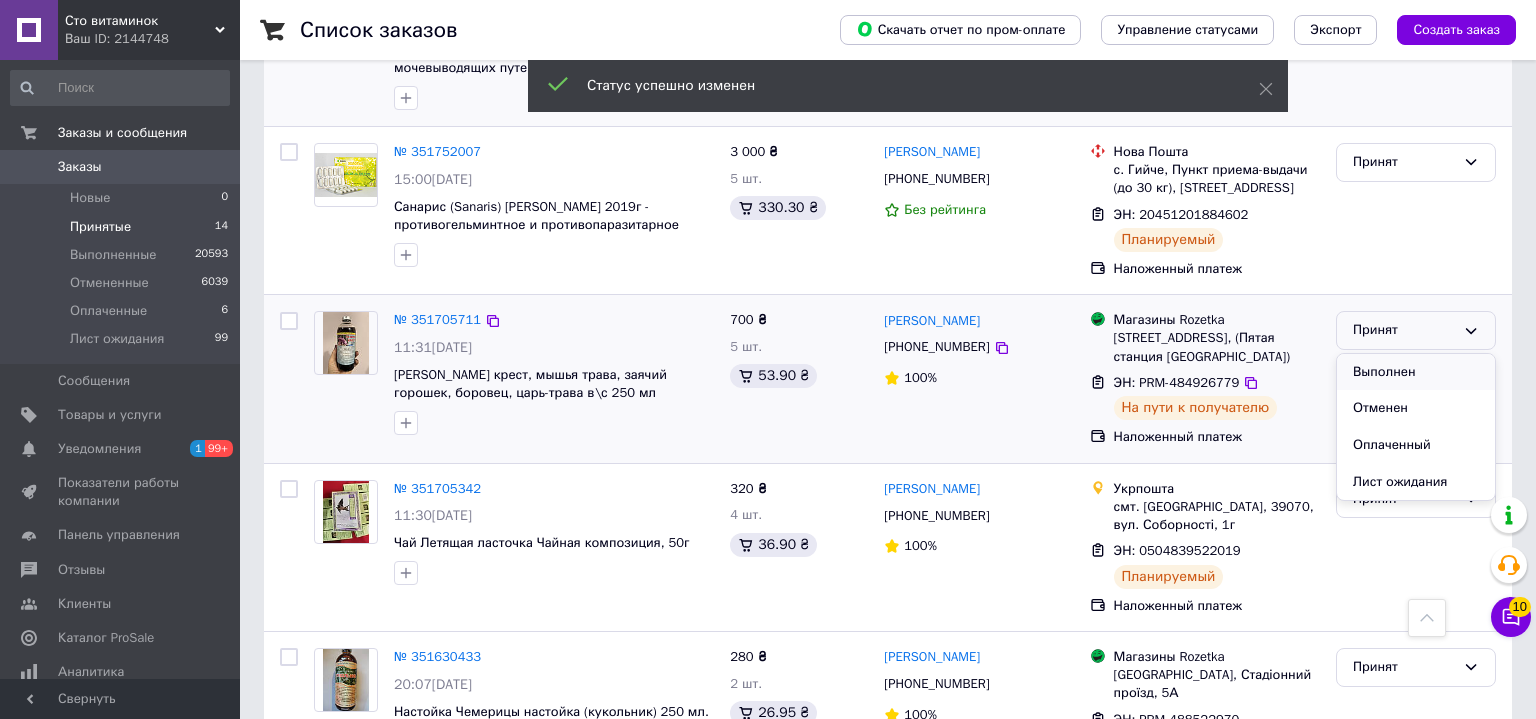 click on "Выполнен" at bounding box center [1416, 372] 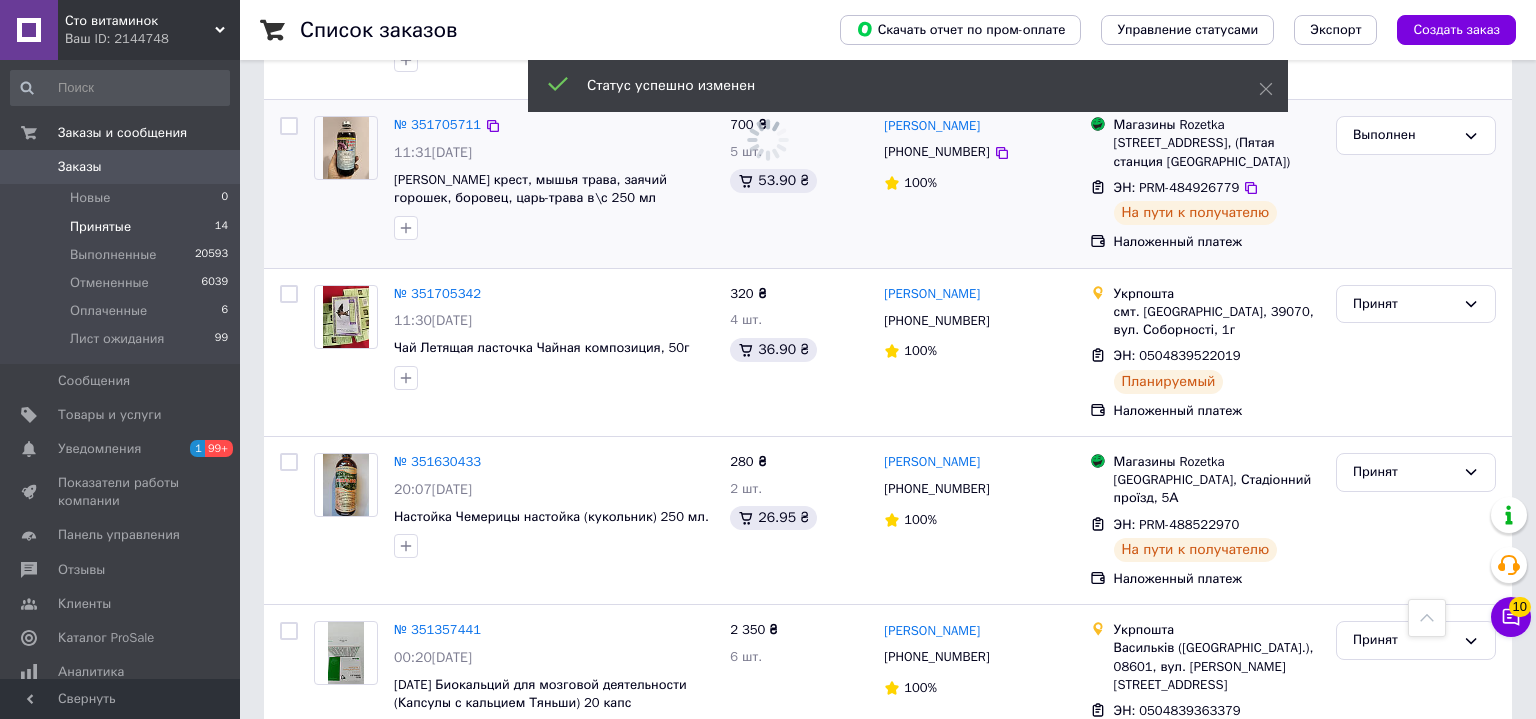 scroll, scrollTop: 1508, scrollLeft: 0, axis: vertical 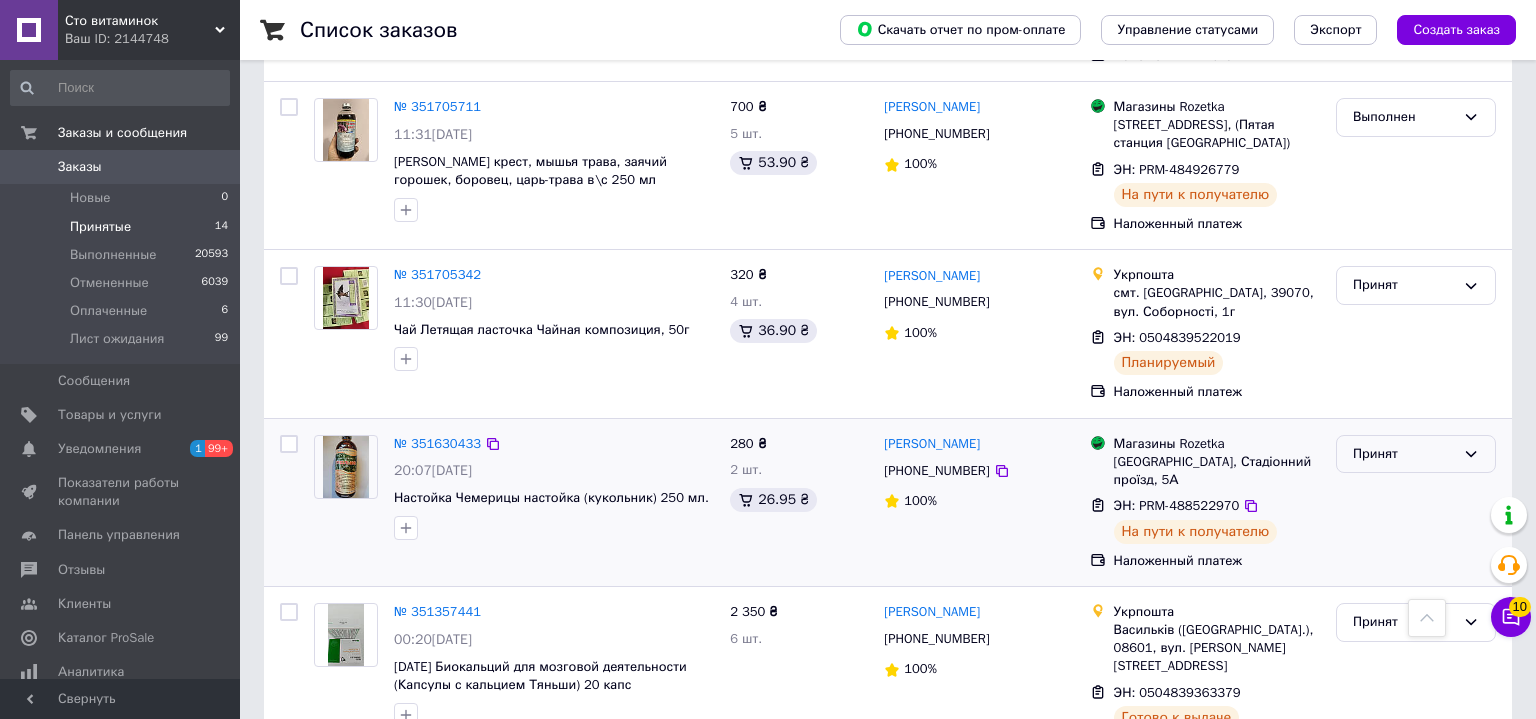 click on "Принят" at bounding box center [1404, 454] 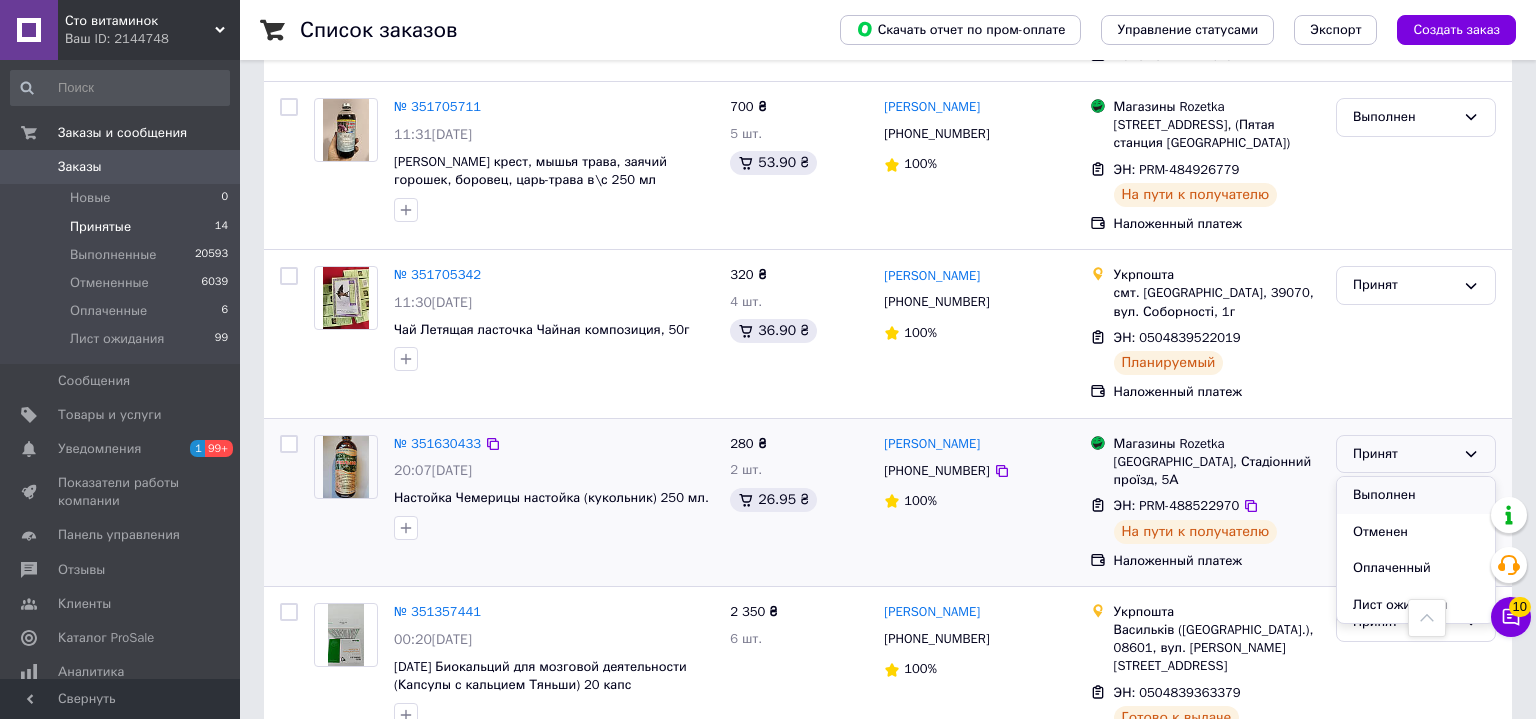 click on "Выполнен" at bounding box center (1416, 495) 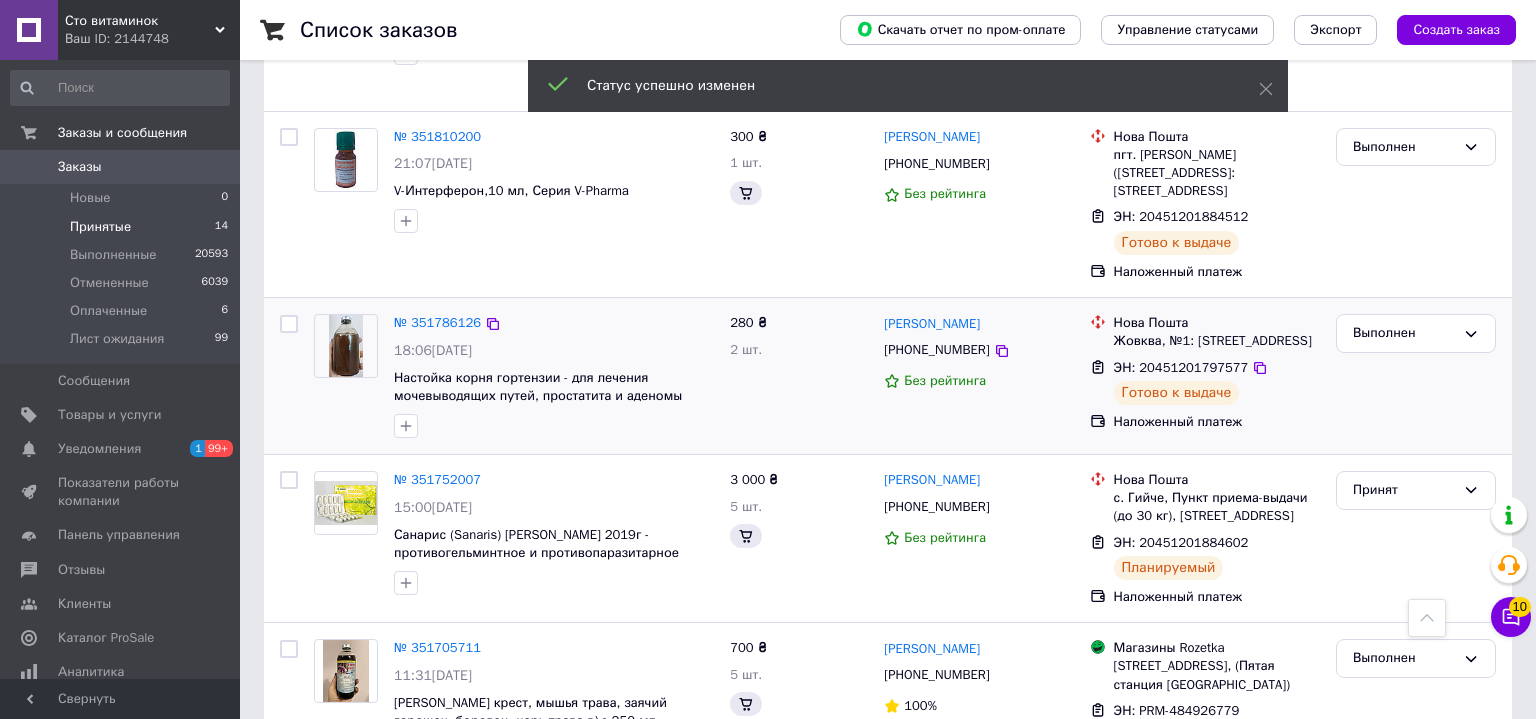scroll, scrollTop: 2030, scrollLeft: 0, axis: vertical 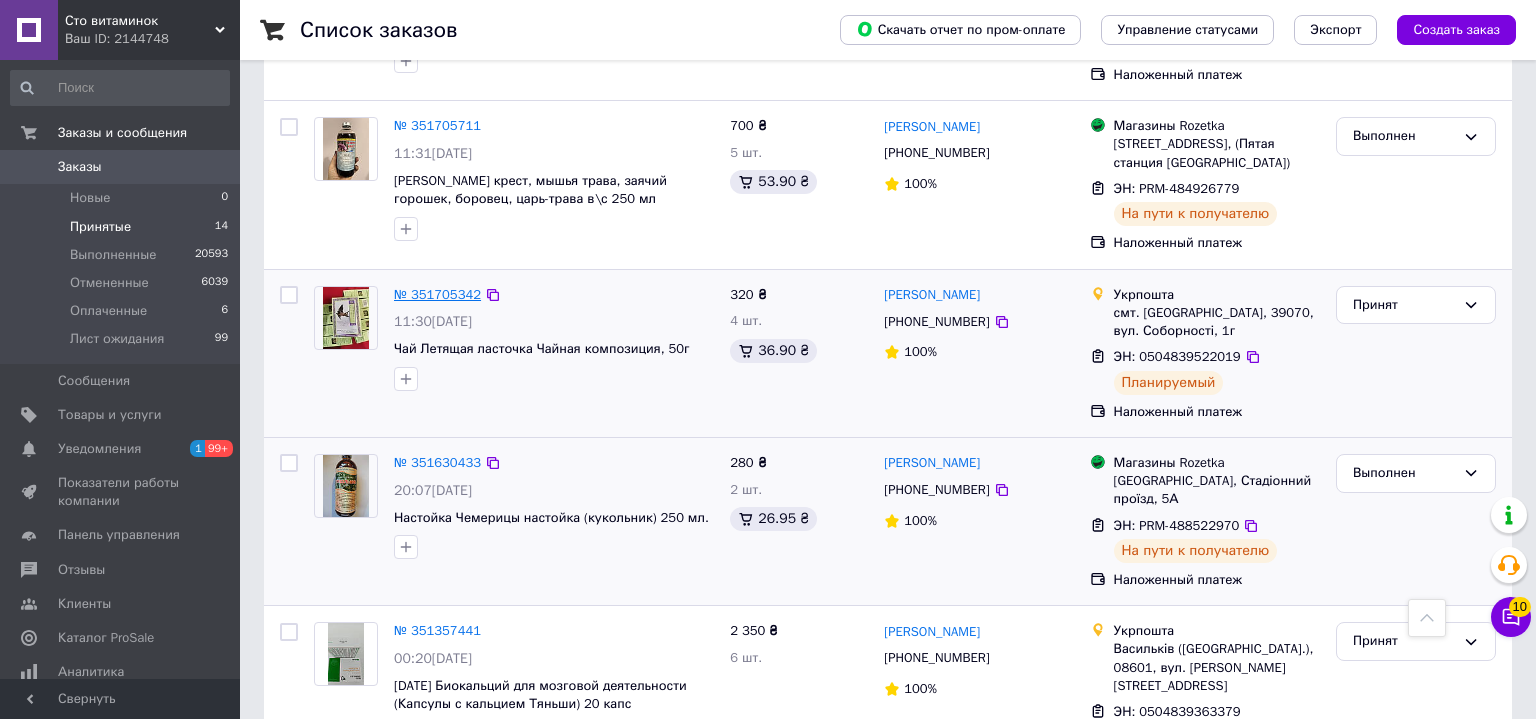 click on "№ 351705342" at bounding box center (437, 294) 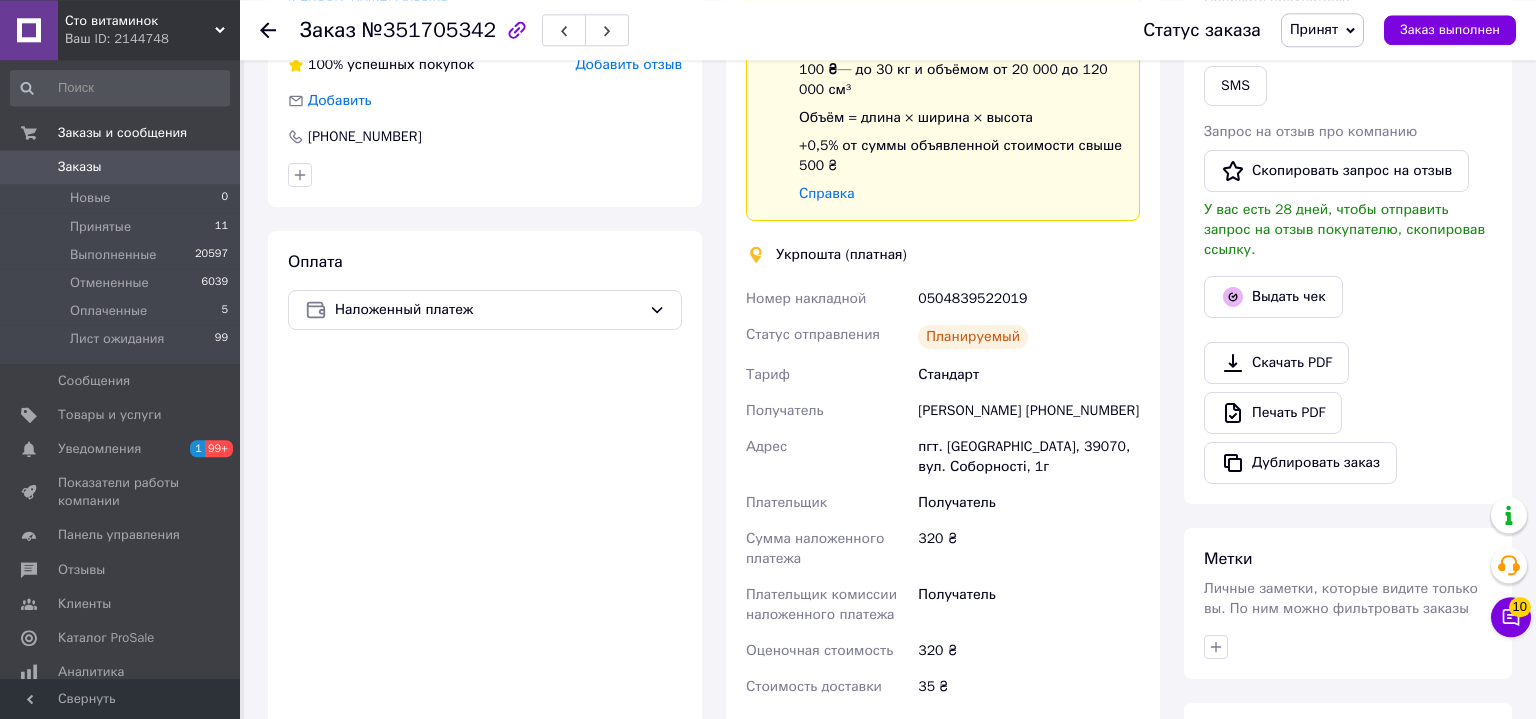 scroll, scrollTop: 477, scrollLeft: 0, axis: vertical 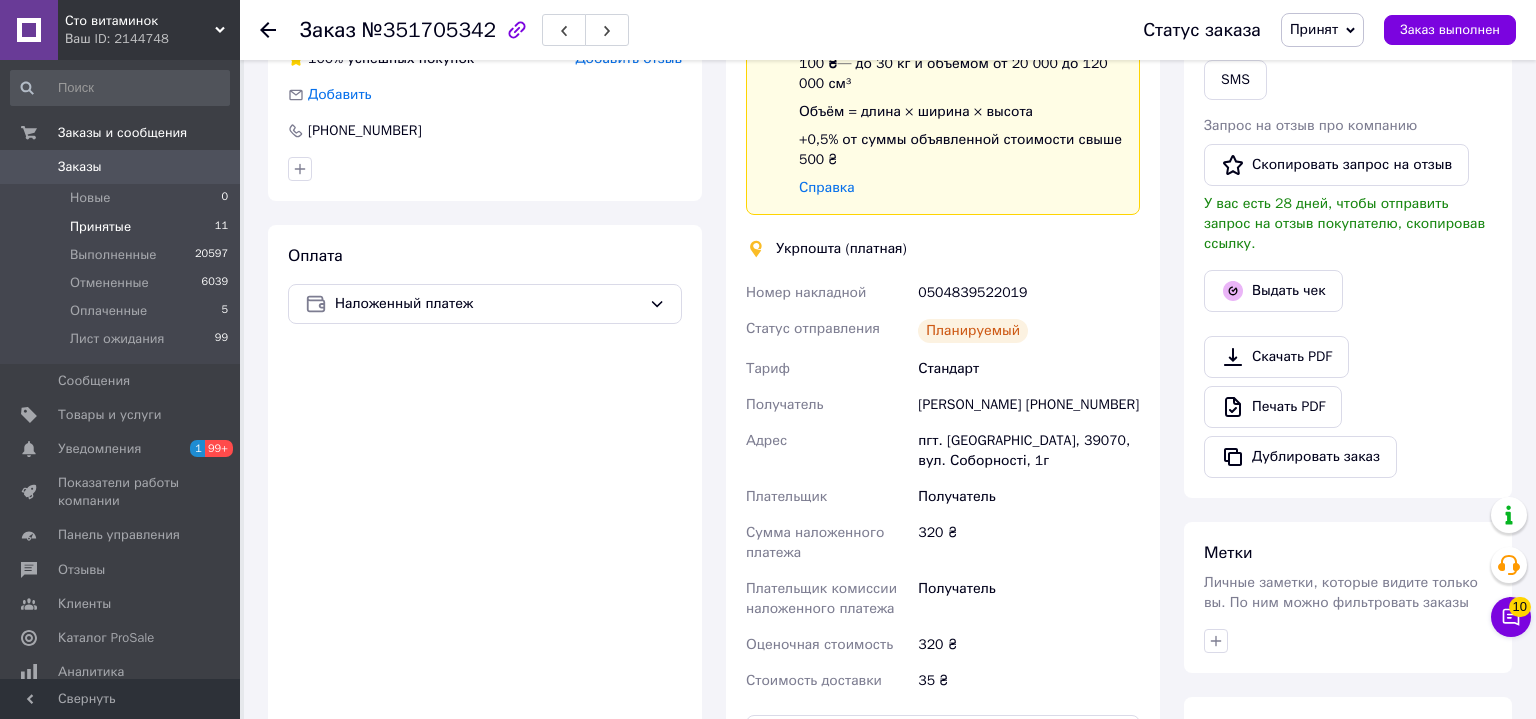 click on "Принятые" at bounding box center [100, 227] 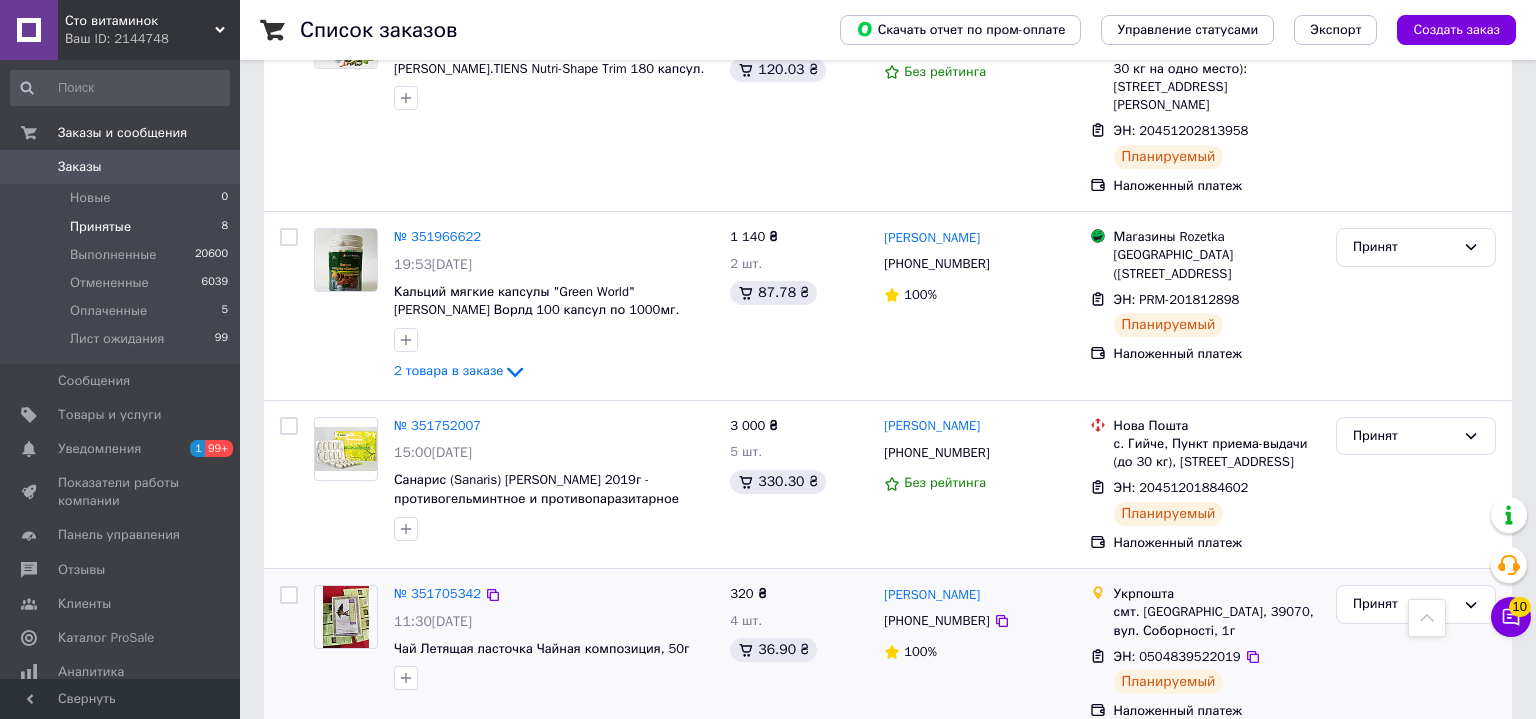 scroll, scrollTop: 1016, scrollLeft: 0, axis: vertical 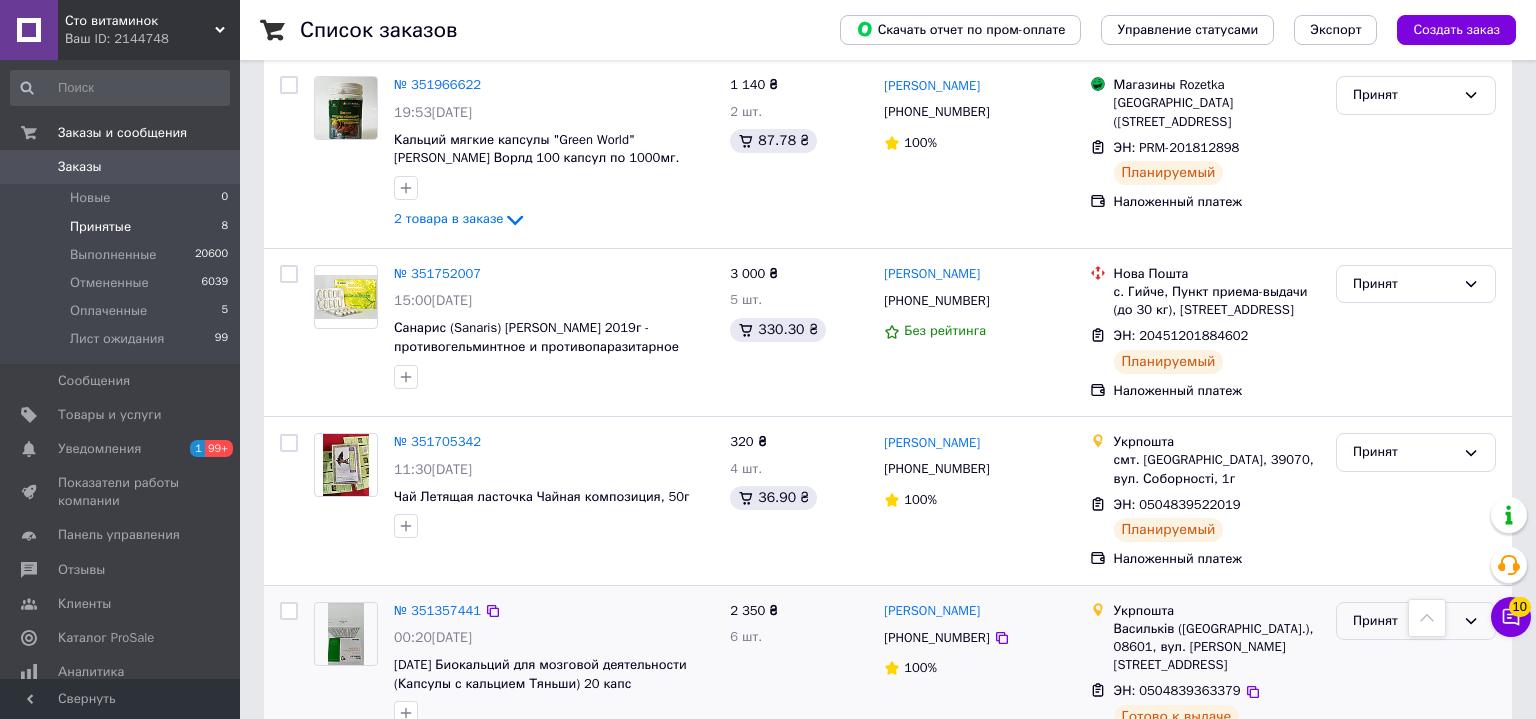 click on "Принят" at bounding box center [1404, 621] 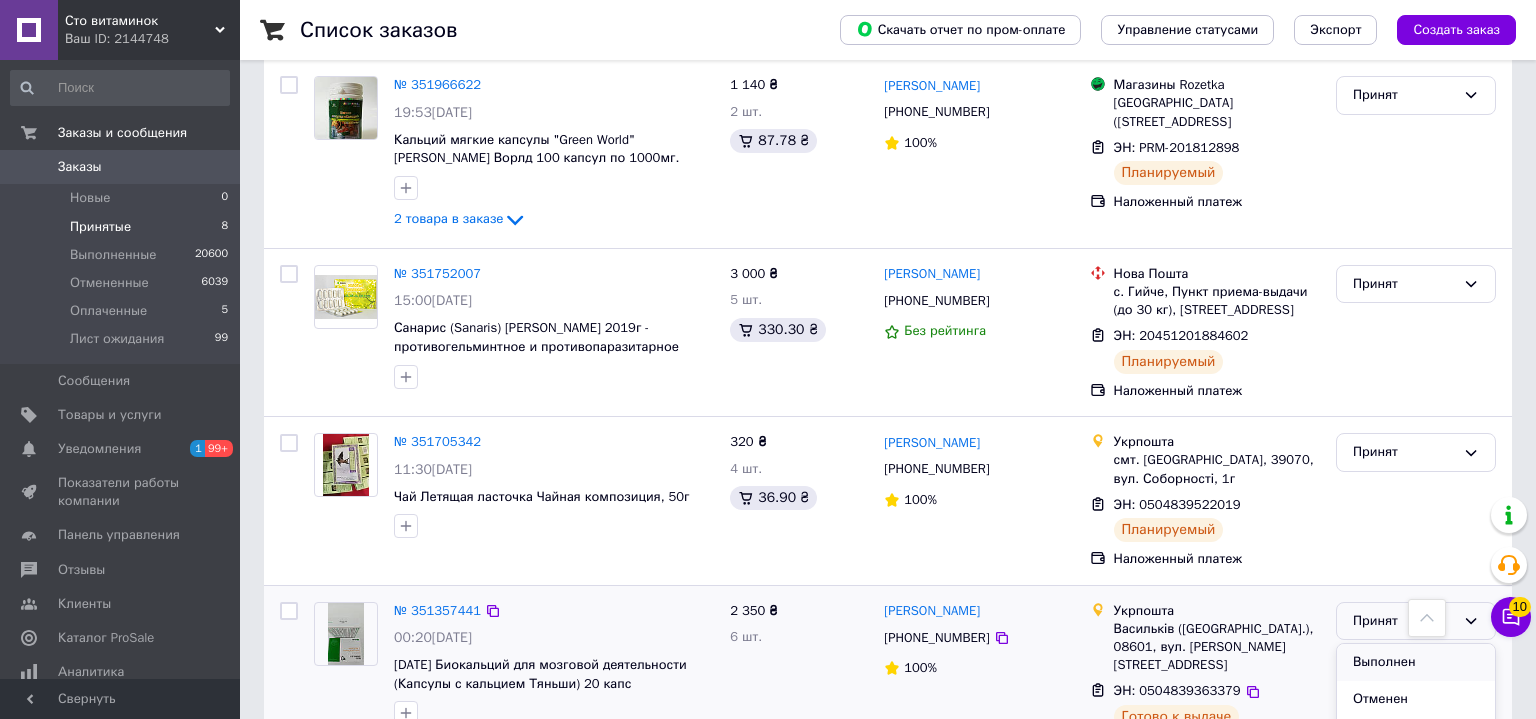 click on "Выполнен" at bounding box center [1416, 662] 